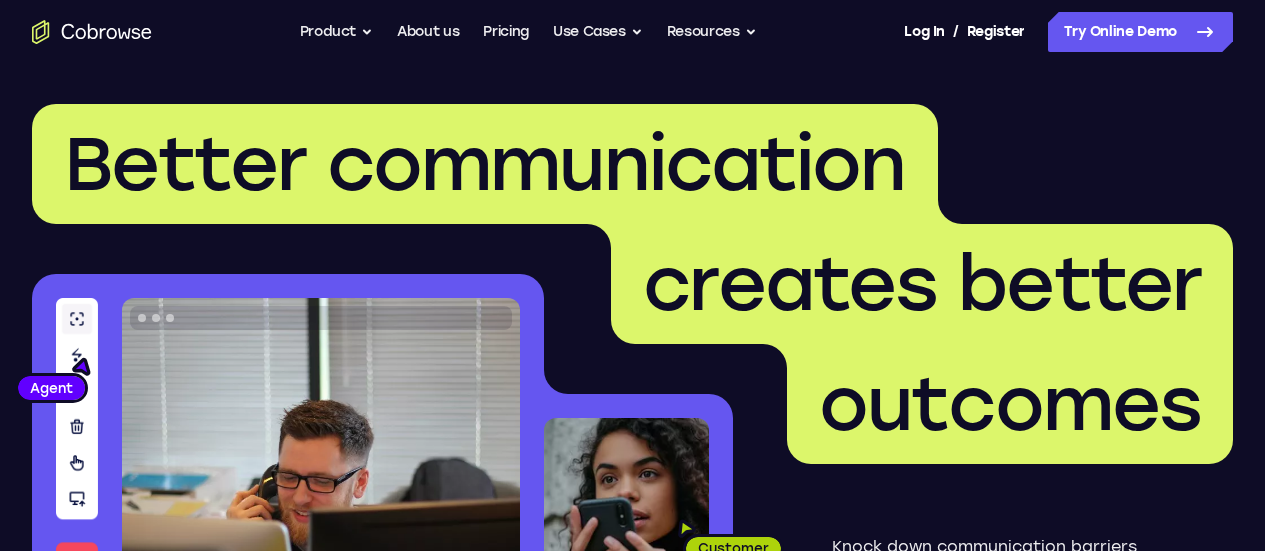 scroll, scrollTop: 0, scrollLeft: 0, axis: both 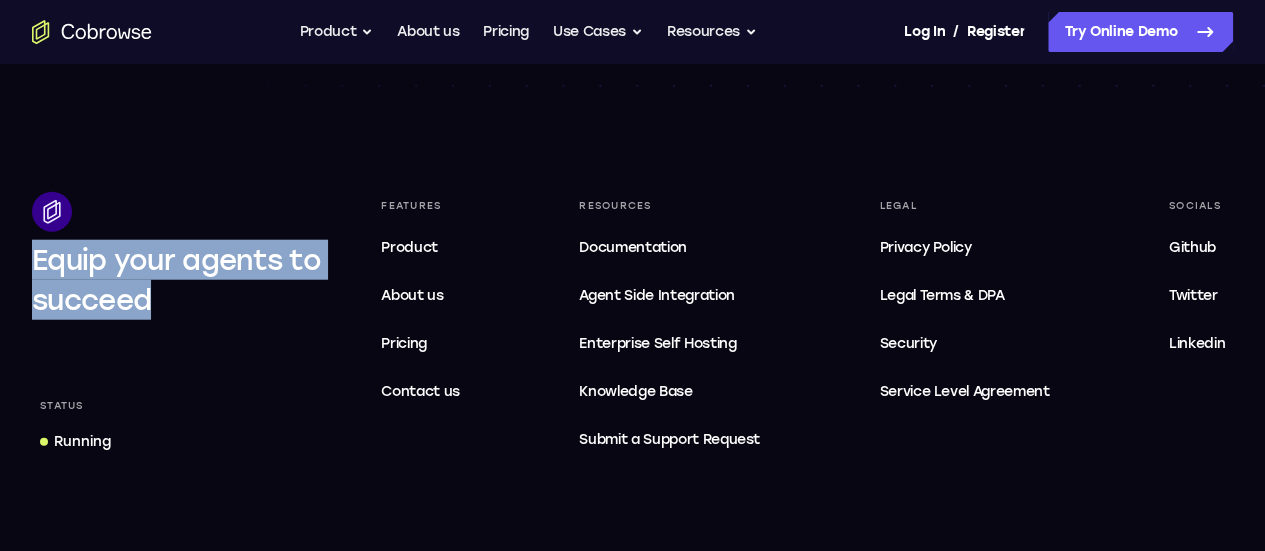 drag, startPoint x: 70, startPoint y: 222, endPoint x: 290, endPoint y: 281, distance: 227.77402 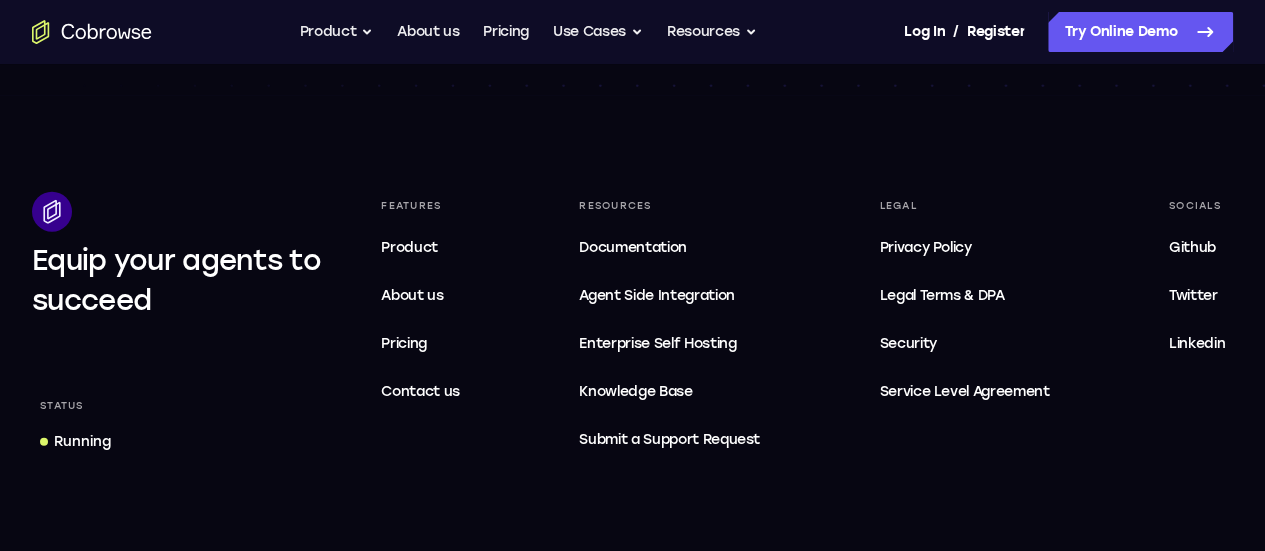click on "Equip your agents to succeed" at bounding box center (176, 280) 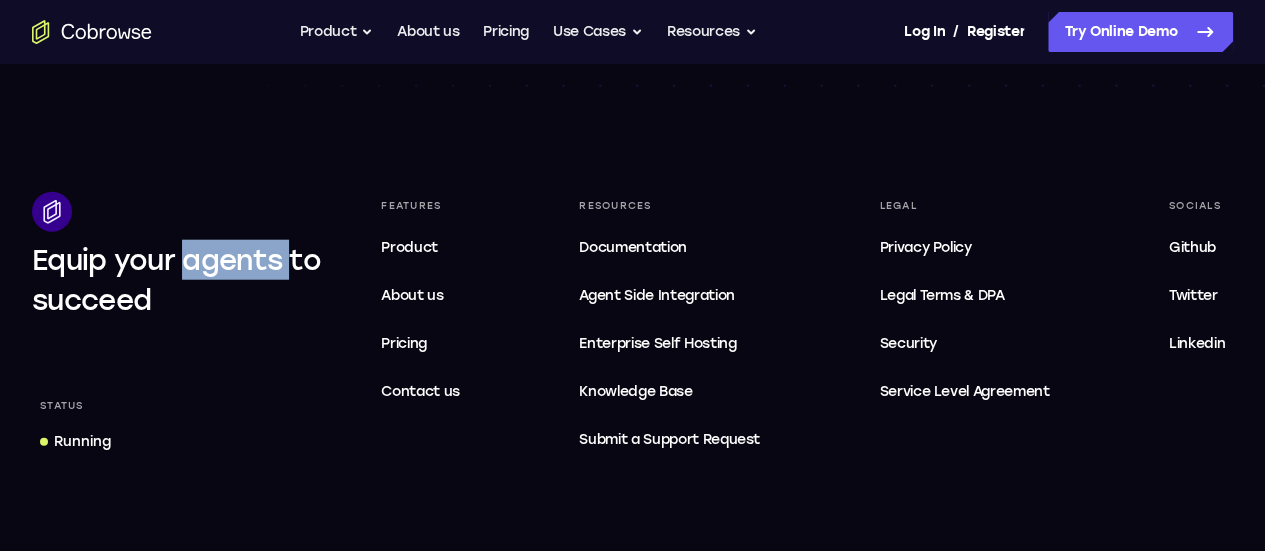 click on "Equip your agents to succeed" at bounding box center (176, 280) 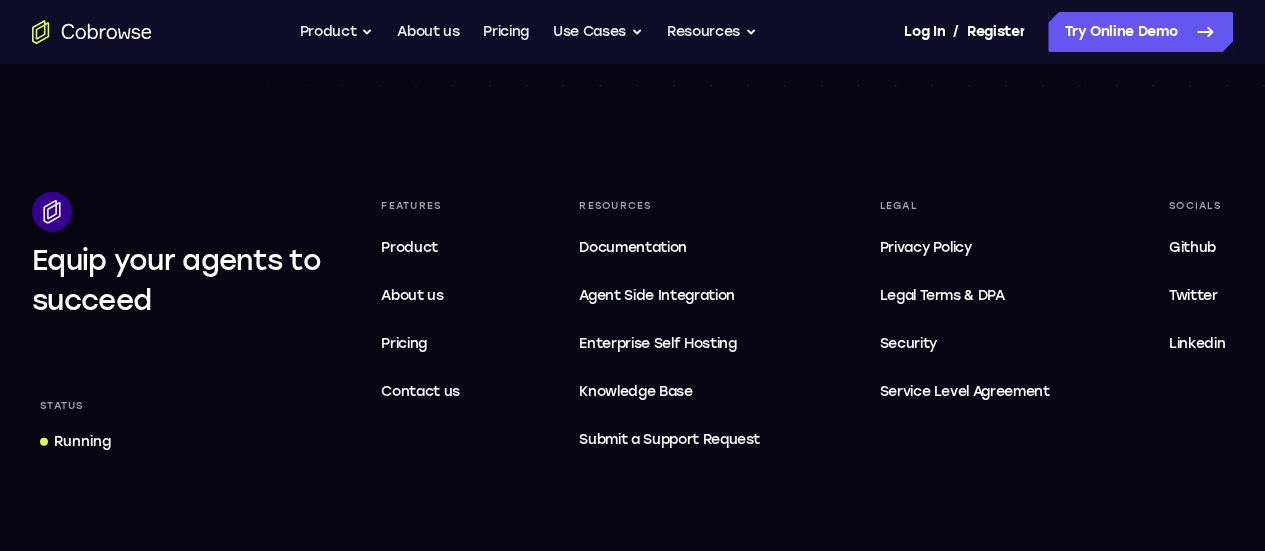 click on "Equip your agents to succeed" at bounding box center (180, 280) 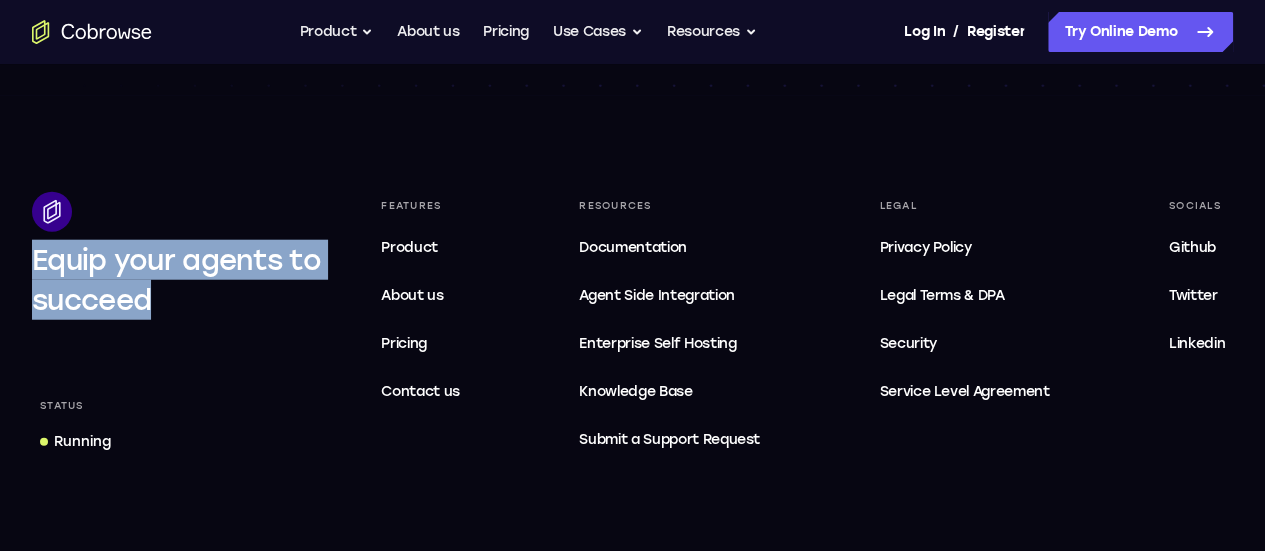 drag, startPoint x: 73, startPoint y: 223, endPoint x: 317, endPoint y: 283, distance: 251.26878 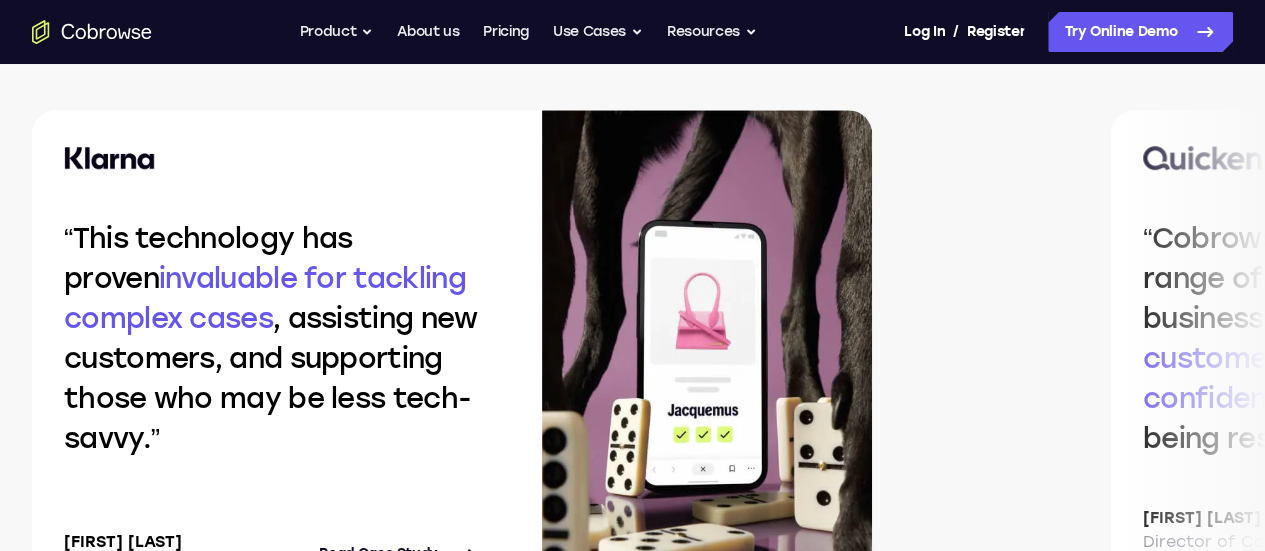 scroll, scrollTop: 4328, scrollLeft: 0, axis: vertical 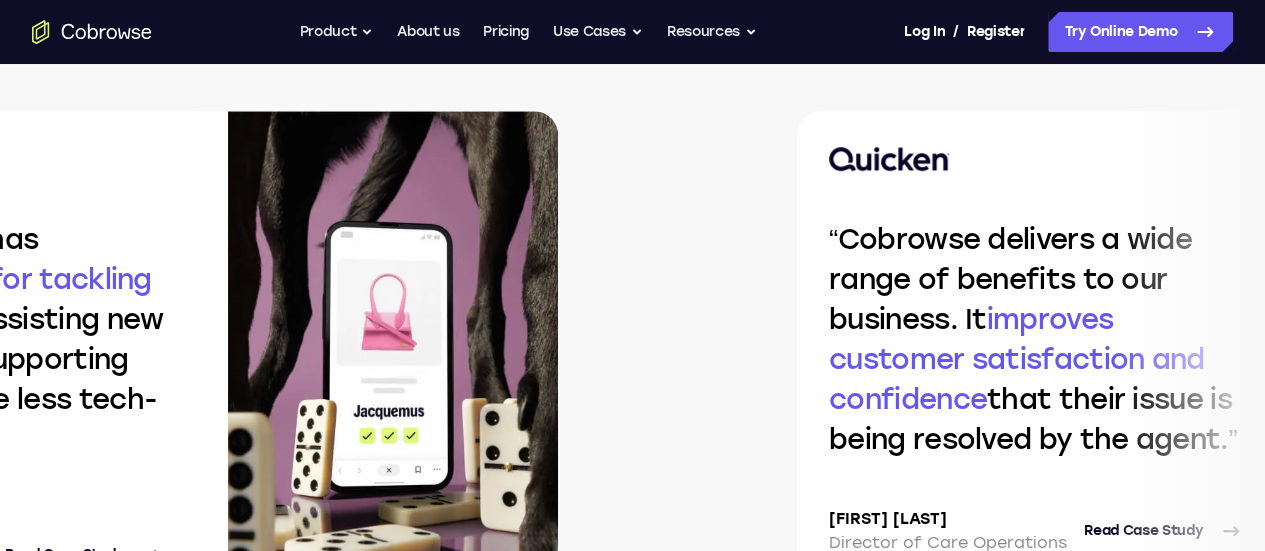 click on "Cobrowse delivers a wide range of benefits to our business. It  improves customer satisfaction and confidence  that their issue is being resolved by the agent.         [FIRST] [LAST]   Director of Care Operations and Technology        Read Case Study" at bounding box center (1036, 361) 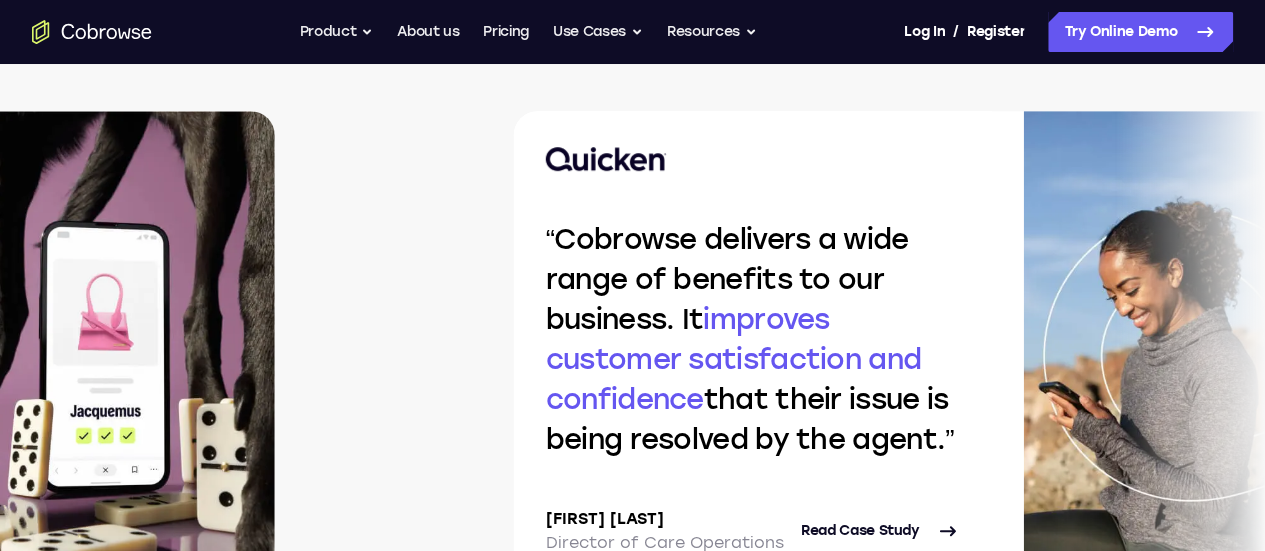 click on "Cobrowse delivers a wide range of benefits to our business. It  improves customer satisfaction and confidence  that their issue is being resolved by the agent.         [FIRST] [LAST]   Director of Care Operations and Technology        Read Case Study" at bounding box center (753, 361) 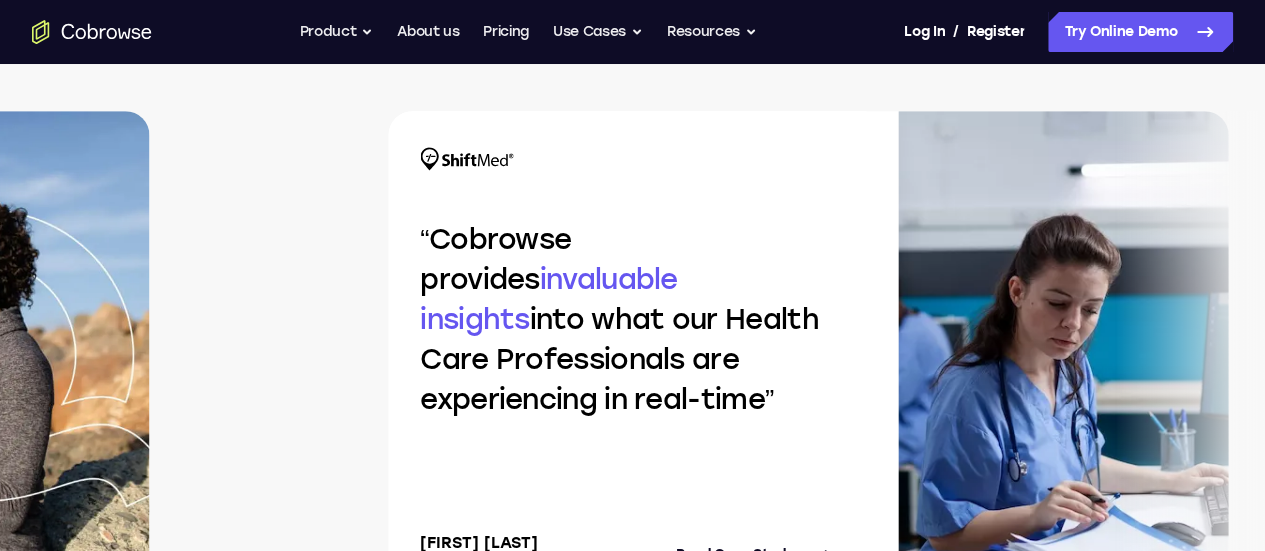 click at bounding box center (-16, 361) 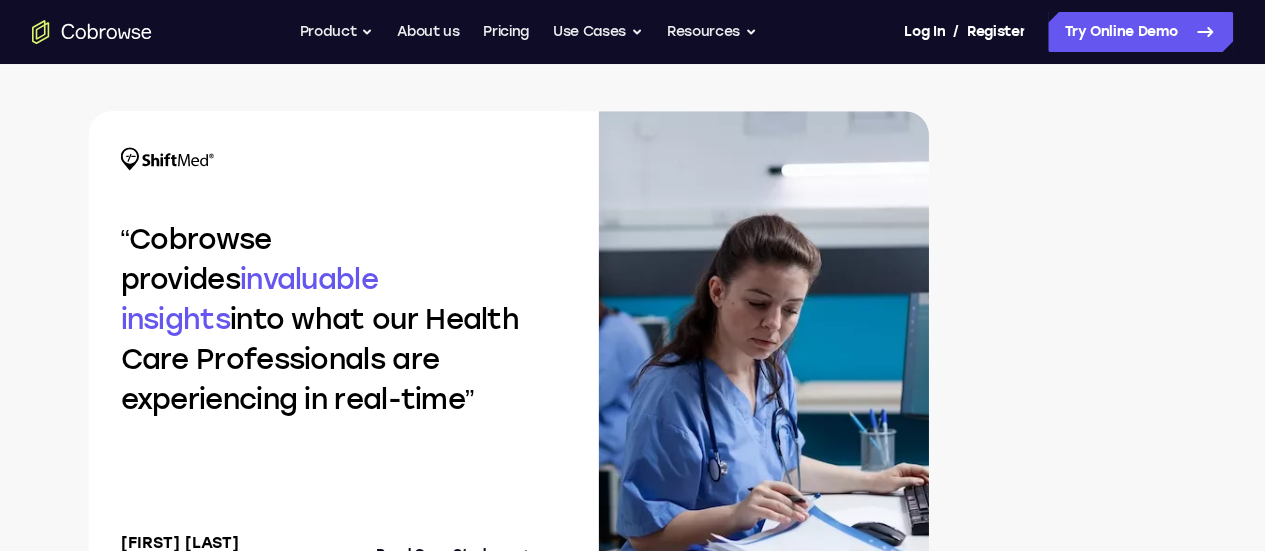 click on "This technology has proven  invaluable for tackling complex cases , assisting new customers, and supporting those who may be less tech-savvy.         [FIRST] [LAST]   Director of Customer Service        Read Case Study                                        Cobrowse delivers a wide range of benefits to our business. It  improves customer satisfaction and confidence  that their issue is being resolved by the agent.         [FIRST] [LAST]   Director of Care Operations and Technology        Read Case Study                                        Cobrowse provides  invaluable insights  into what our Health Care Professionals are experiencing in real-time         [FIRST] [LAST]   Director of Support        Read Case Study" at bounding box center [632, 405] 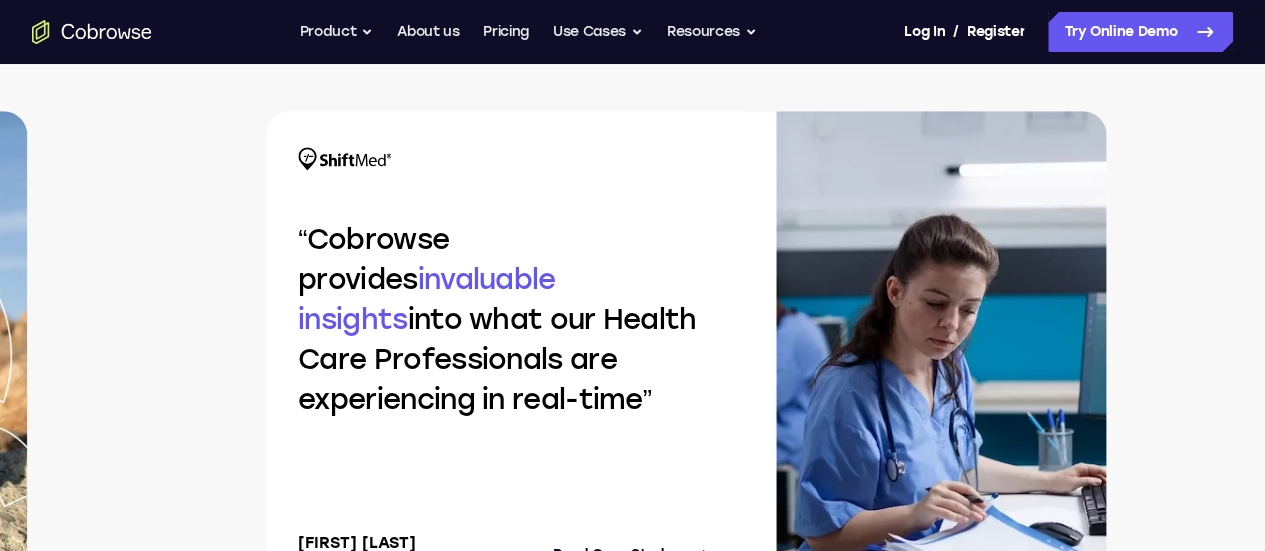 click on "Cobrowse provides  invaluable insights  into what our Health Care Professionals are experiencing in real-time" at bounding box center (497, 319) 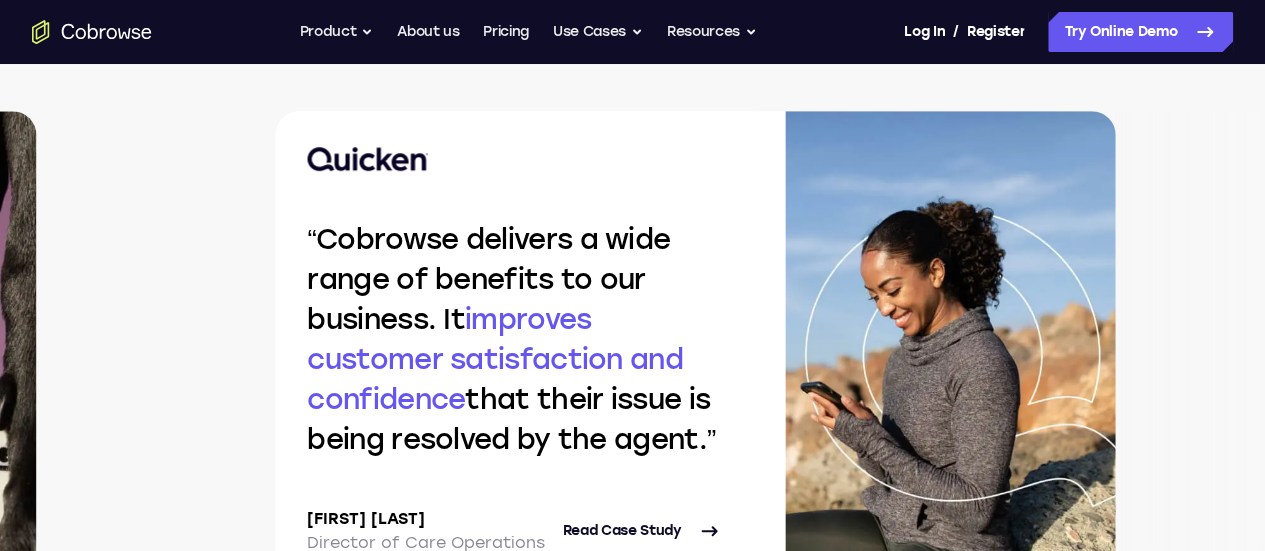 click on "Open main menu                                                             Go back         Powerful,  Flexible  and  Trustworthy.   Avoid all extra friction for both Agents and Customers.        Product Overview                          Feature Spotlights          Mobile Co-browse                     Private by Default                     Universal Co-browsing                     Self-Hosted Deployments                     Explore All                        Integrations        Salesforce                   Talkdesk                   Zendesk                   Intercom                     Explore All                       Product                  About us       Pricing                   Go back         Solutions          Remote Support                     Remote Sales                     CX Platforms / CCaaS                          Industries          Telecom                     Financial Services                     Healthcare                     Human Resources" at bounding box center [632, -781] 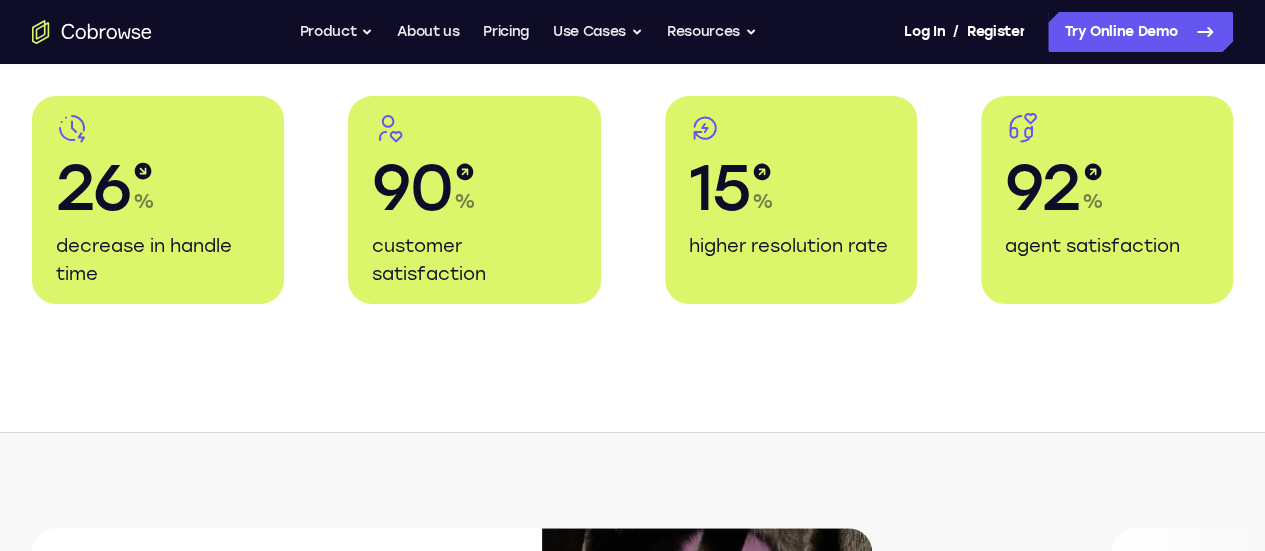 scroll, scrollTop: 3910, scrollLeft: 0, axis: vertical 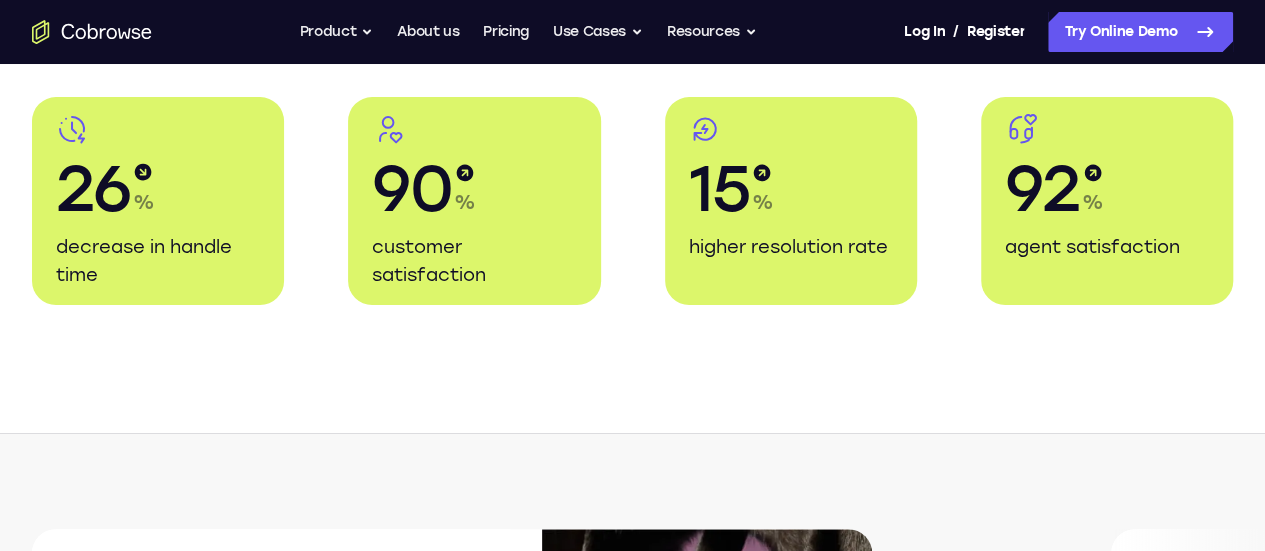 drag, startPoint x: 90, startPoint y: 197, endPoint x: 300, endPoint y: 321, distance: 243.87701 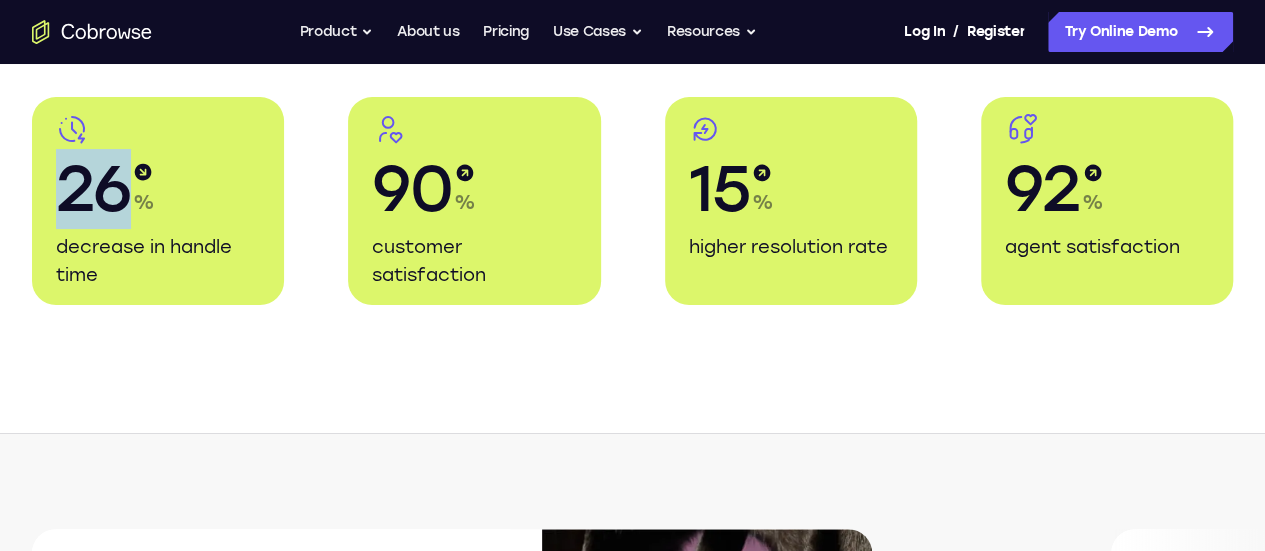 click on "26               %        decrease in handle time                        90               %        customer satisfaction                          15               %        higher resolution rate                            92               %        agent satisfaction" at bounding box center [632, 201] 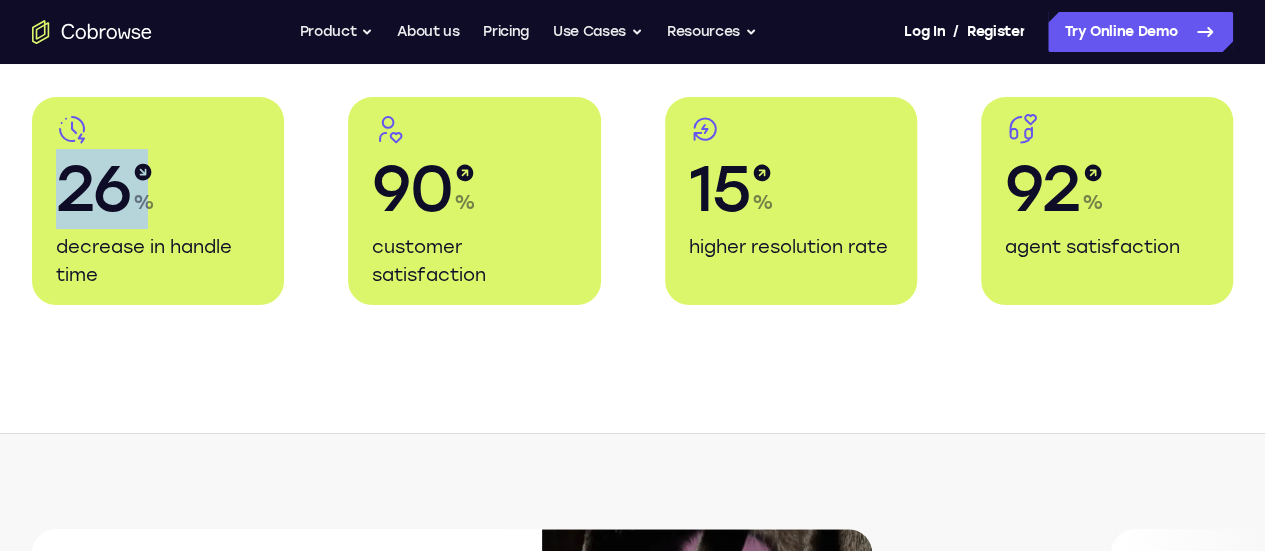 click on "26               %        decrease in handle time                        90               %        customer satisfaction                          15               %        higher resolution rate                            92               %        agent satisfaction" at bounding box center [632, 201] 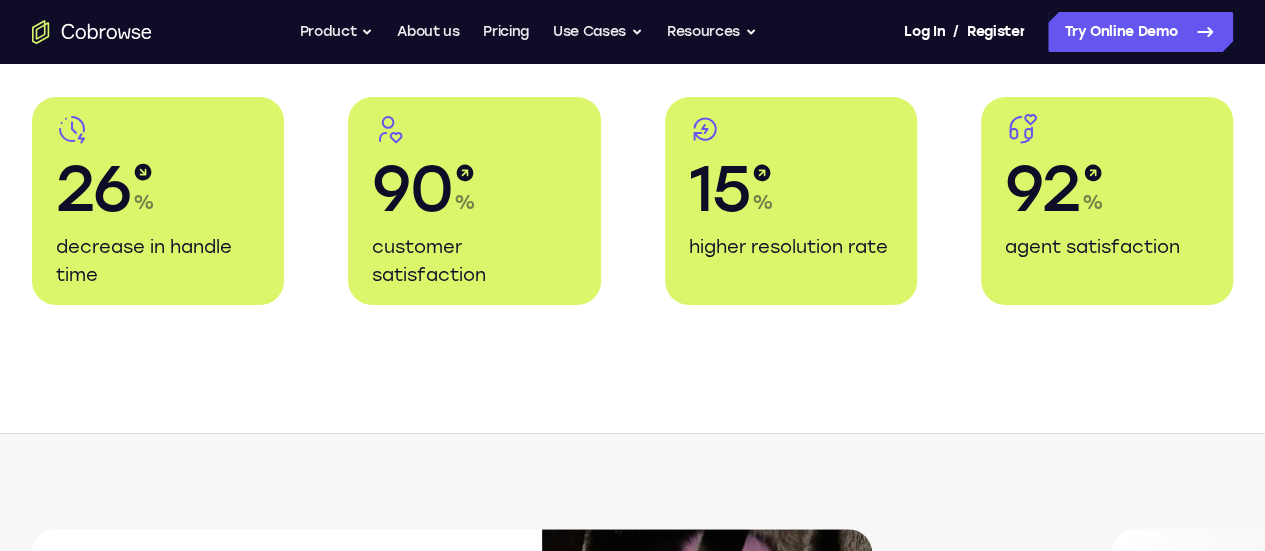 drag, startPoint x: 76, startPoint y: 193, endPoint x: 294, endPoint y: 335, distance: 260.1692 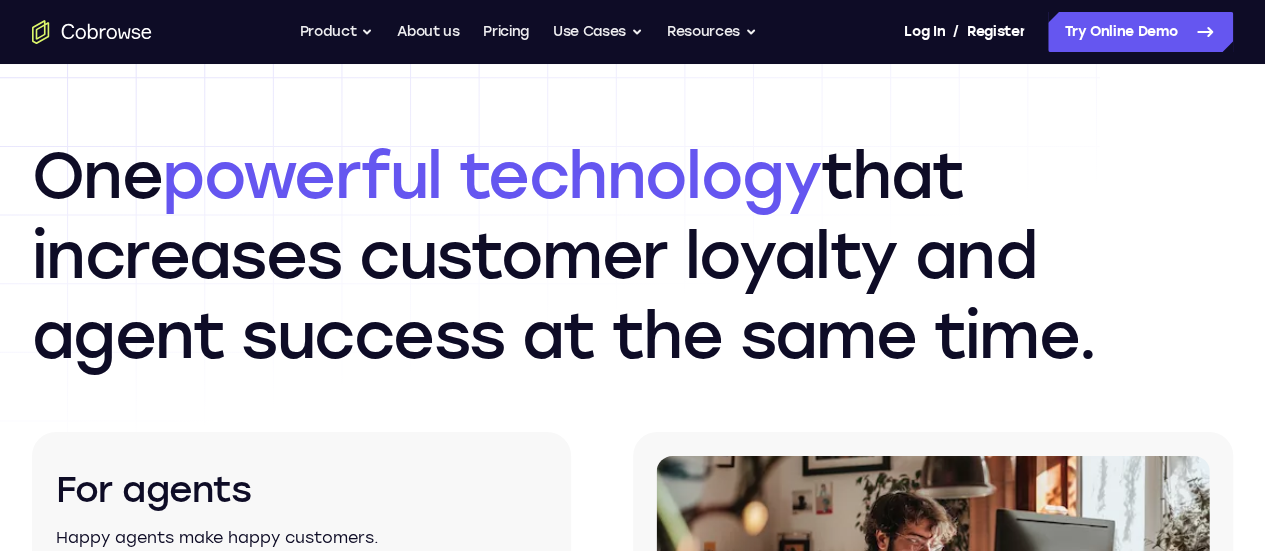 scroll, scrollTop: 2935, scrollLeft: 0, axis: vertical 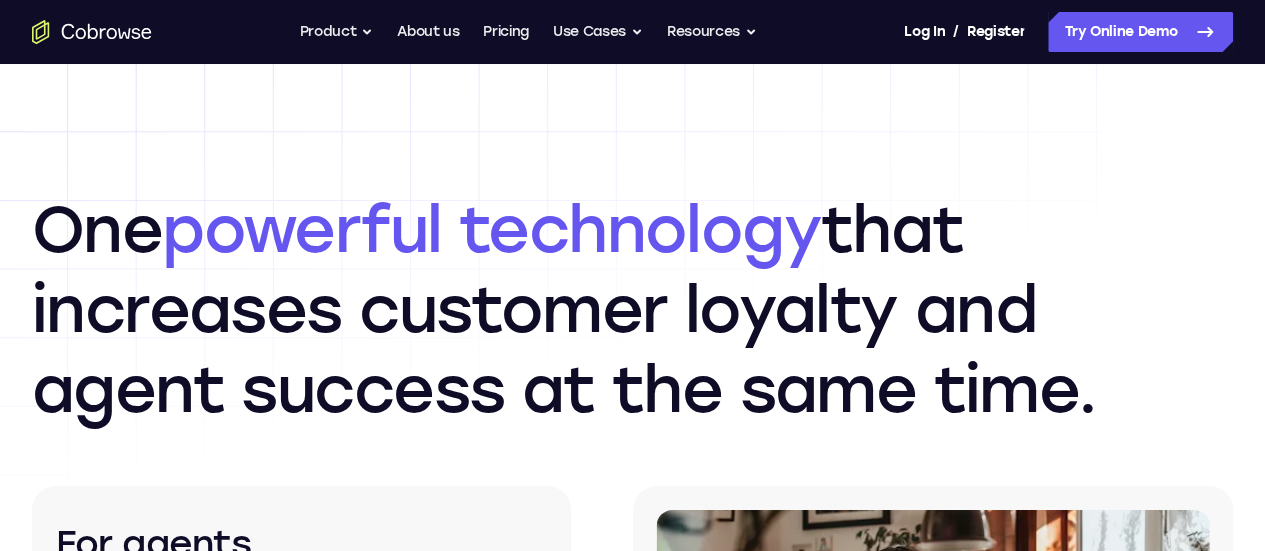 click on "One  powerful technology  that increases customer loyalty and agent success at the same time." at bounding box center (632, 310) 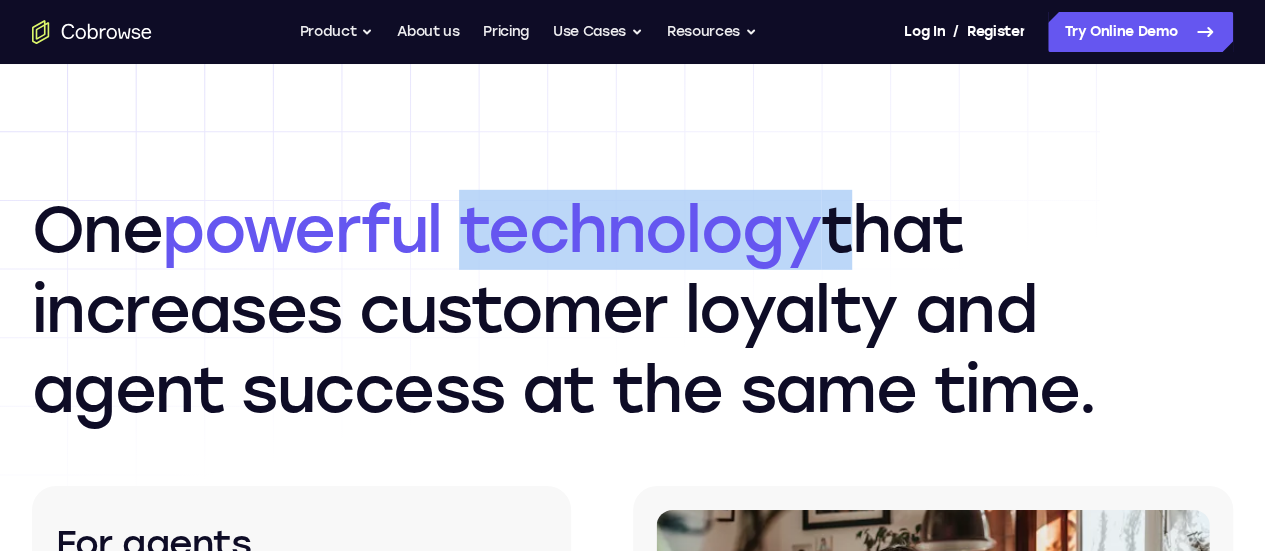 click on "One  powerful technology  that increases customer loyalty and agent success at the same time." at bounding box center [632, 310] 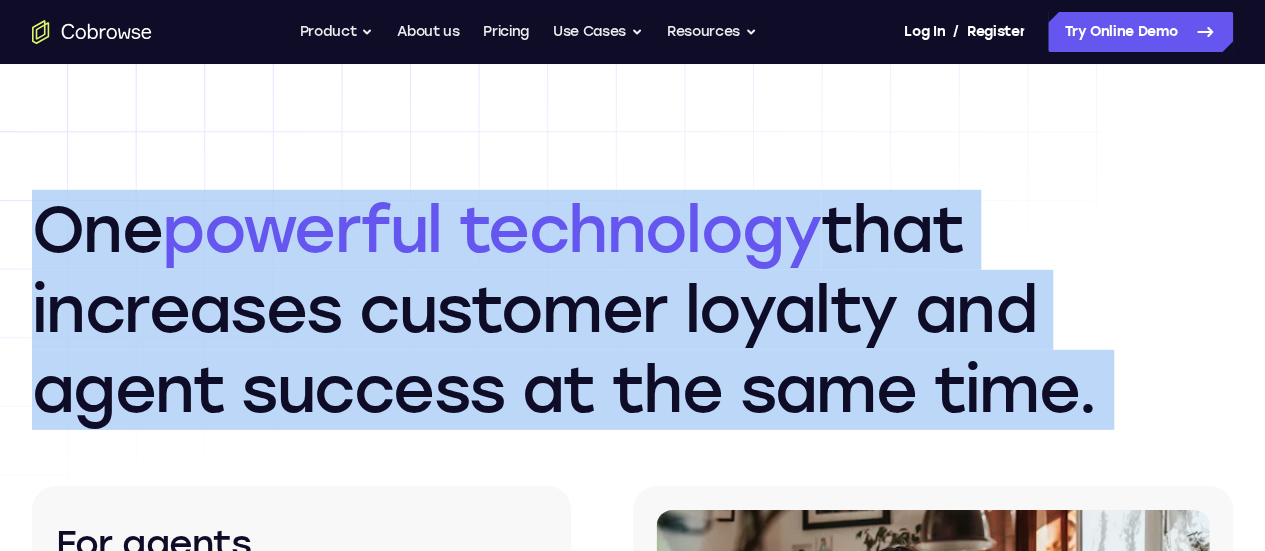 click on "One  powerful technology  that increases customer loyalty and agent success at the same time." at bounding box center [632, 310] 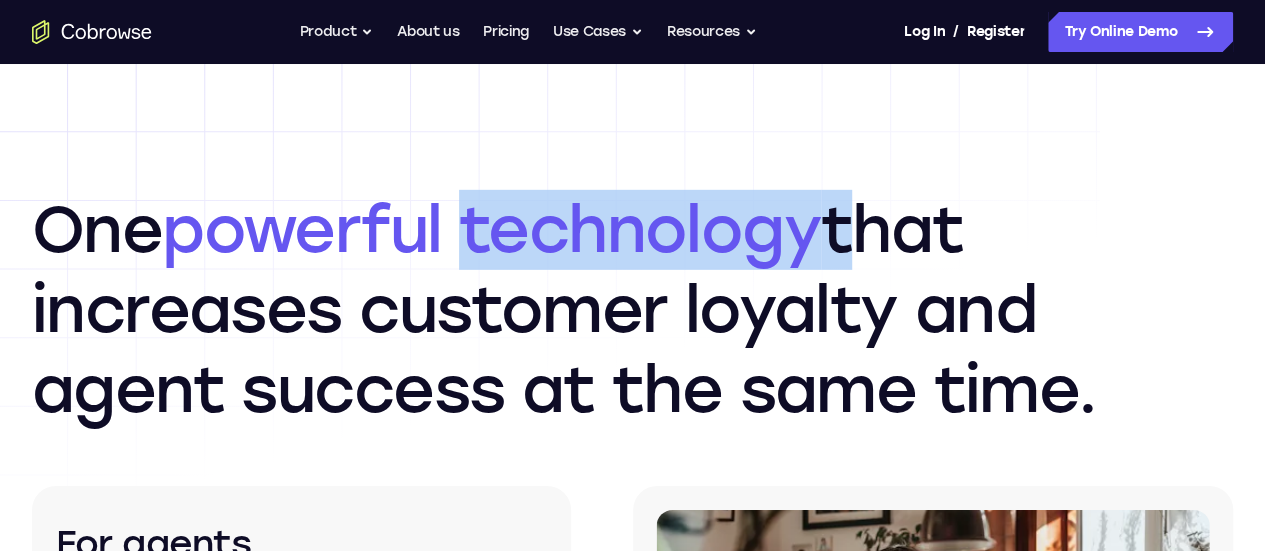 click on "powerful technology" at bounding box center (491, 229) 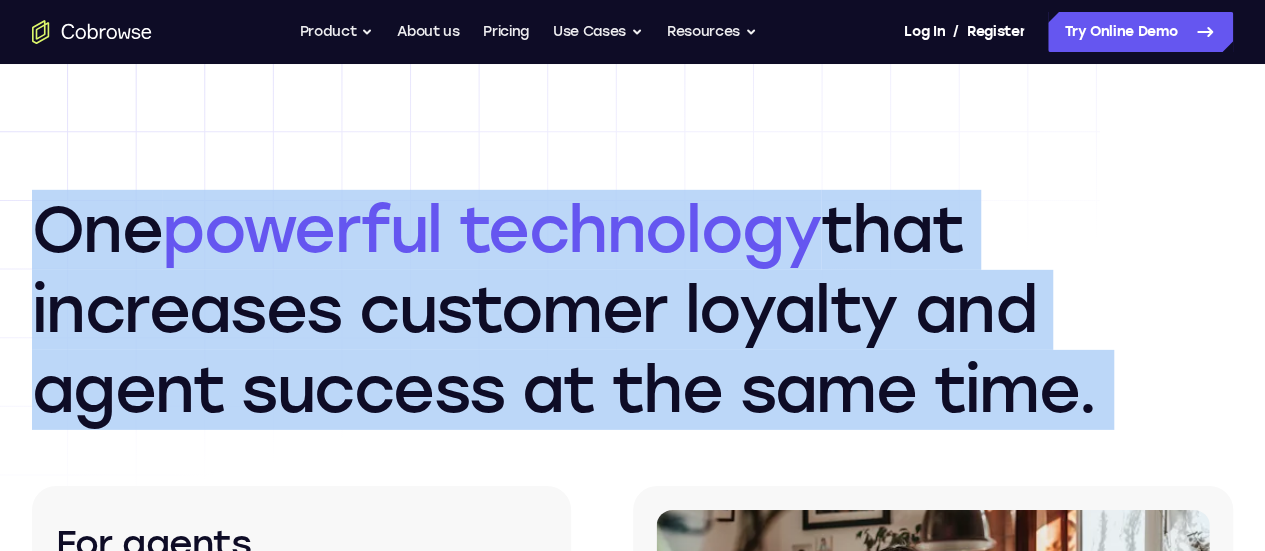 click on "powerful technology" at bounding box center (491, 229) 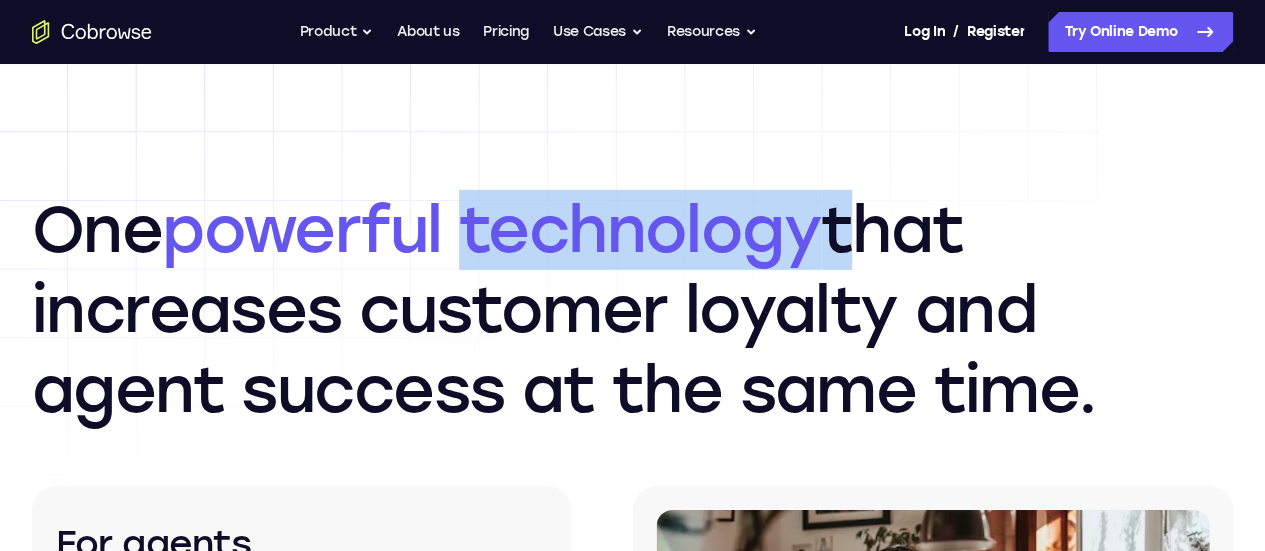 click on "powerful technology" at bounding box center (491, 229) 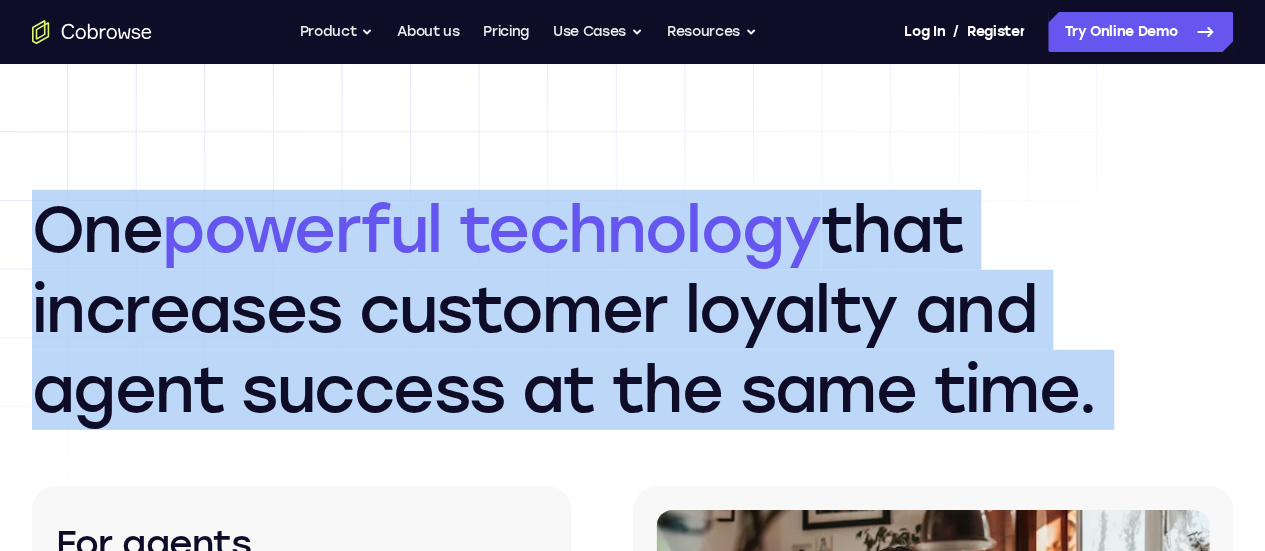 click on "powerful technology" at bounding box center [491, 229] 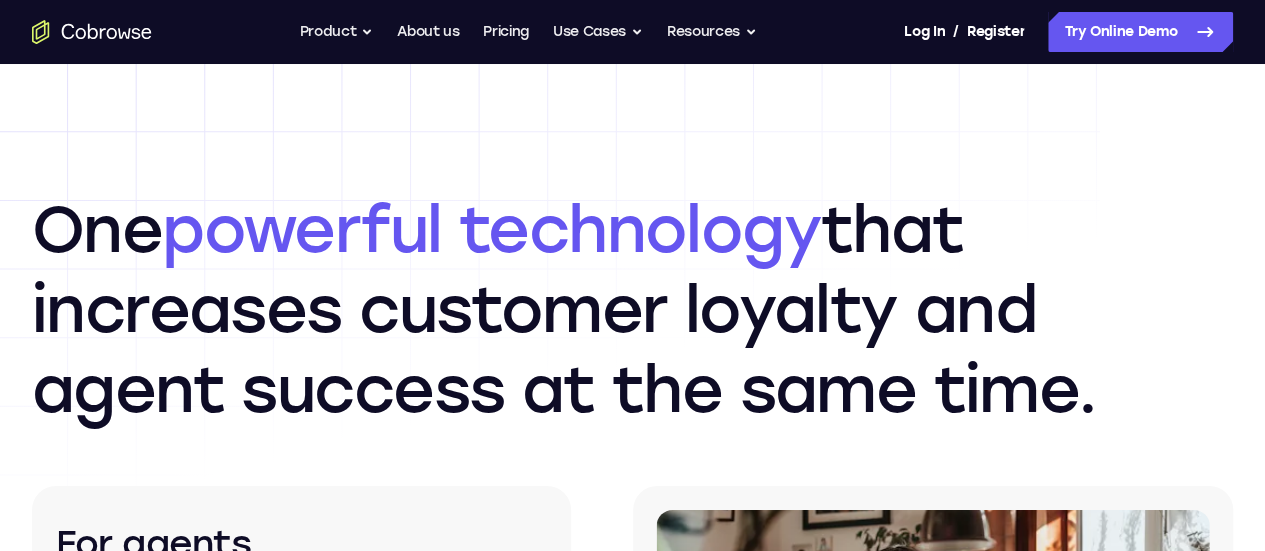 click on "One  powerful technology  that increases customer loyalty and agent success at the same time." at bounding box center [632, 310] 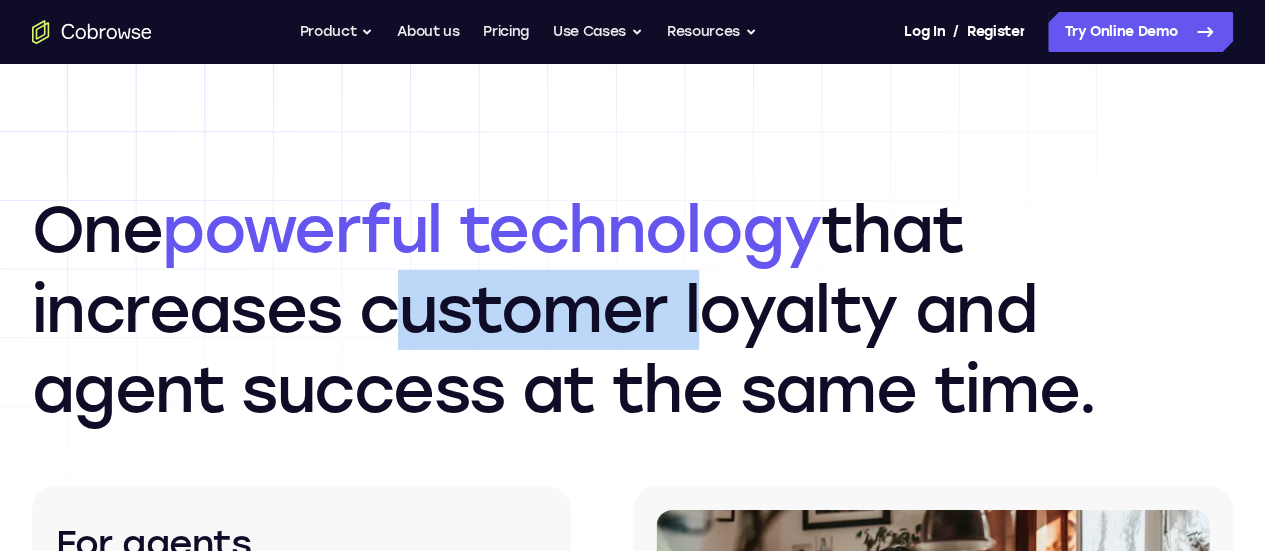 click on "One  powerful technology  that increases customer loyalty and agent success at the same time." at bounding box center (632, 310) 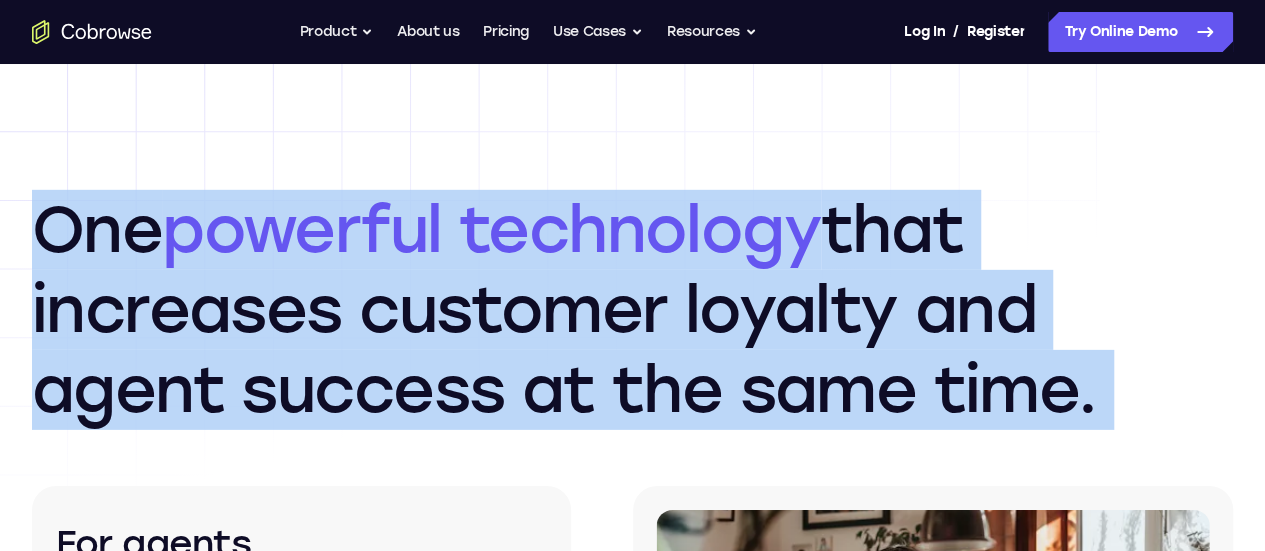 click on "One  powerful technology  that increases customer loyalty and agent success at the same time." at bounding box center [632, 310] 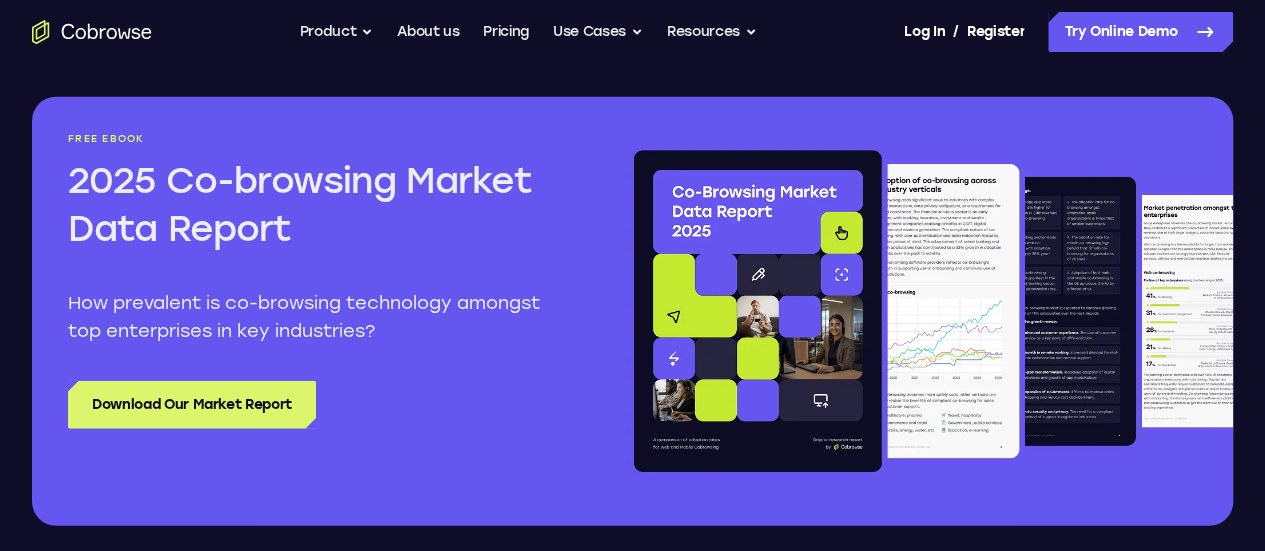 scroll, scrollTop: 2344, scrollLeft: 0, axis: vertical 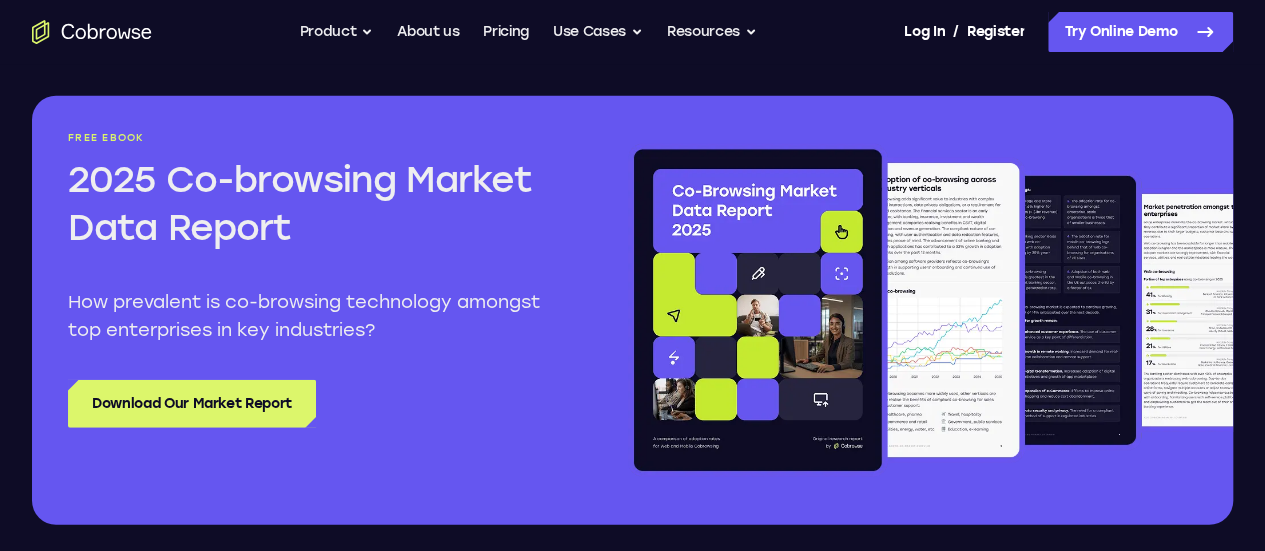 click on "2025 Co-browsing Market Data Report" at bounding box center [312, 204] 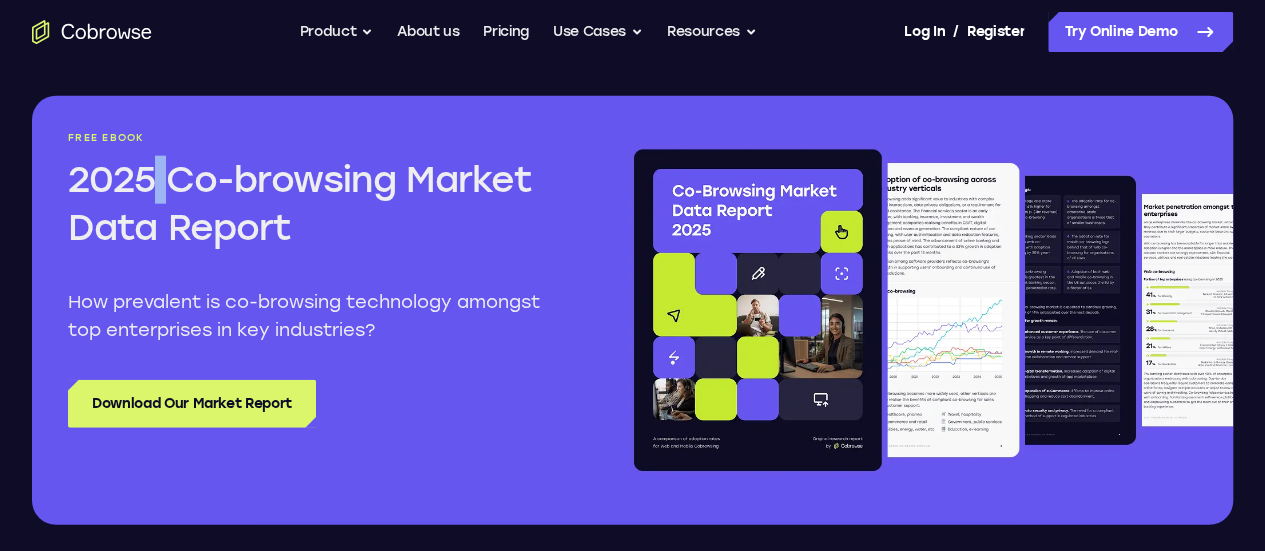 click on "2025 Co-browsing Market Data Report" at bounding box center [312, 204] 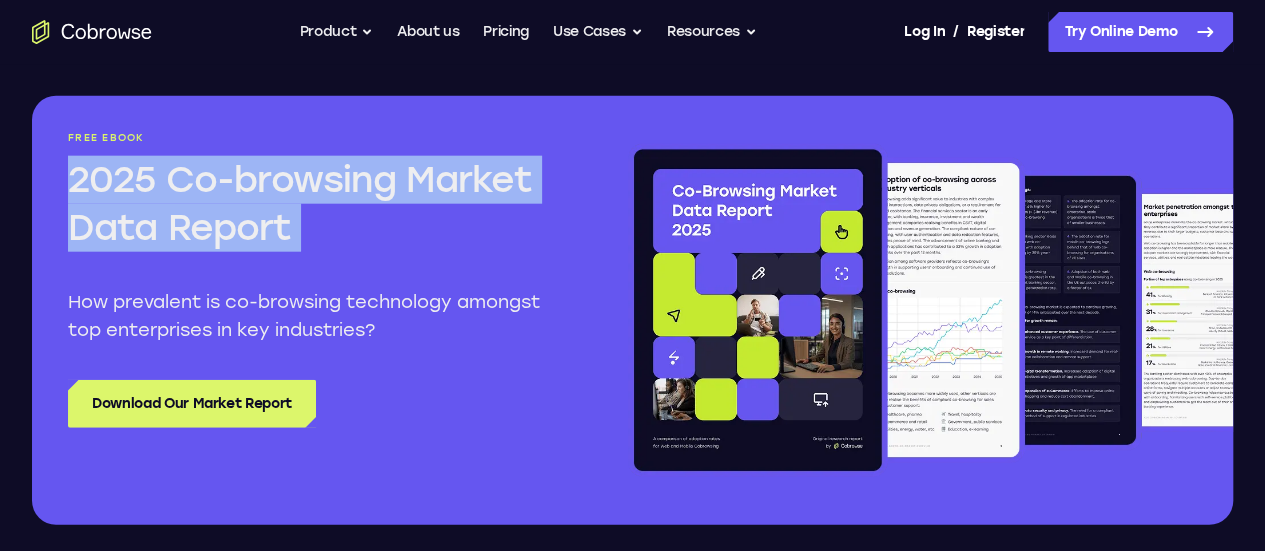 click on "2025 Co-browsing Market Data Report" at bounding box center (312, 204) 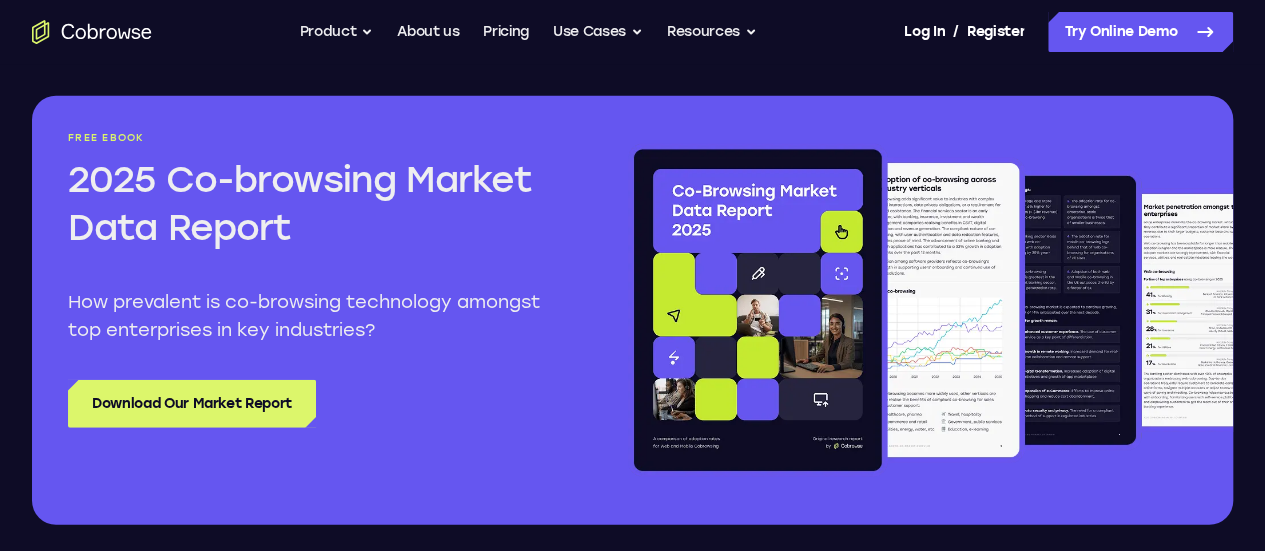 click on "2025 Co-browsing Market Data Report" at bounding box center [312, 204] 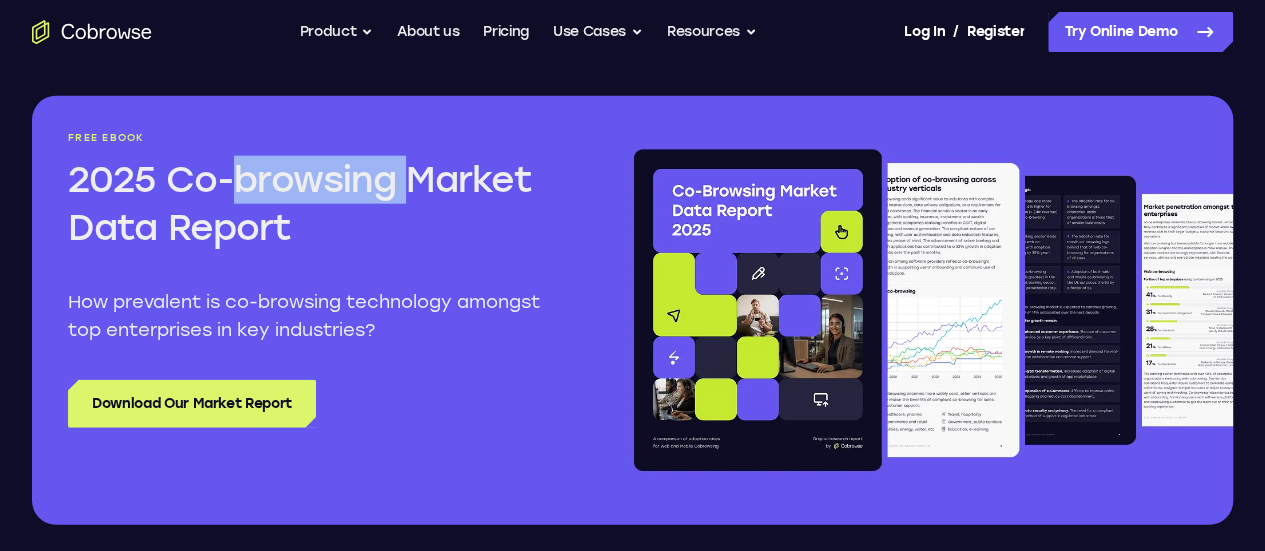 click on "2025 Co-browsing Market Data Report" at bounding box center [312, 204] 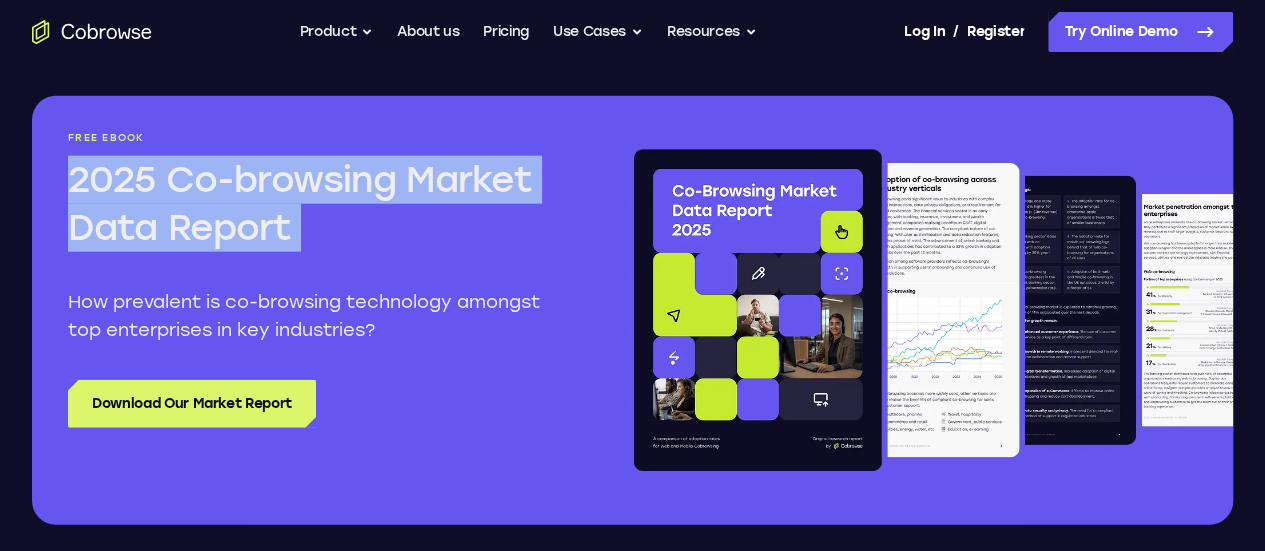 click on "2025 Co-browsing Market Data Report" at bounding box center [312, 204] 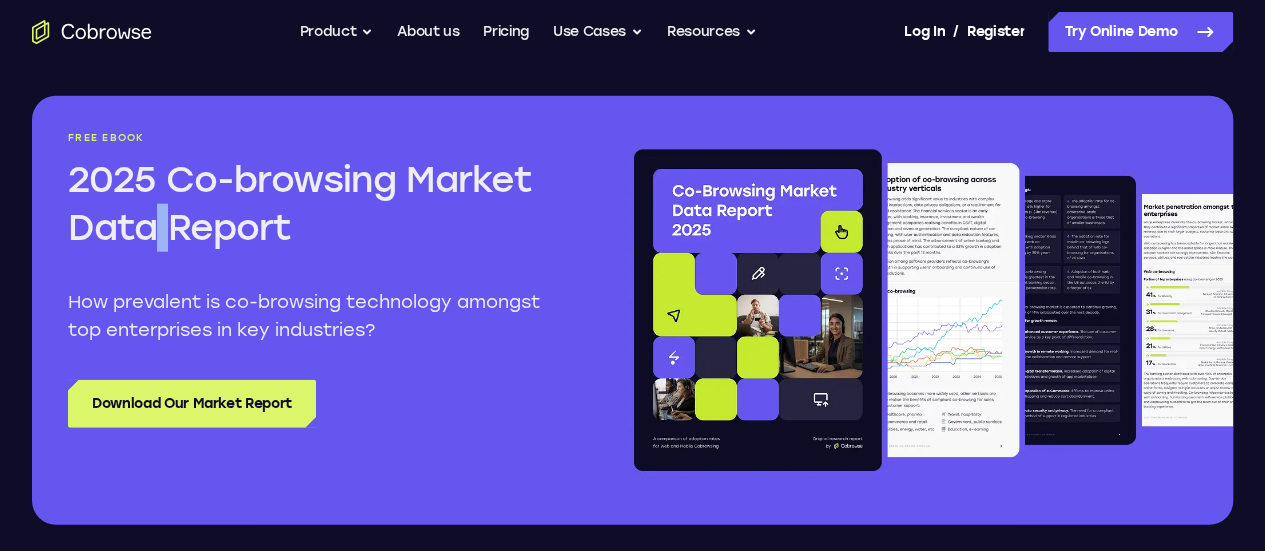 click on "2025 Co-browsing Market Data Report" at bounding box center [312, 204] 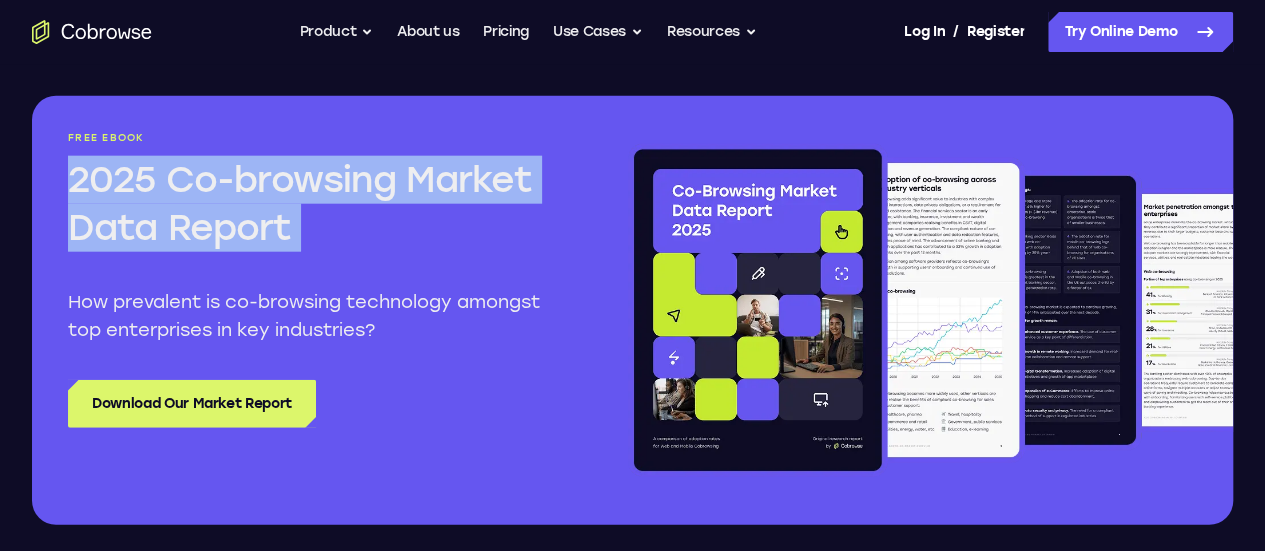 click on "2025 Co-browsing Market Data Report" at bounding box center [312, 204] 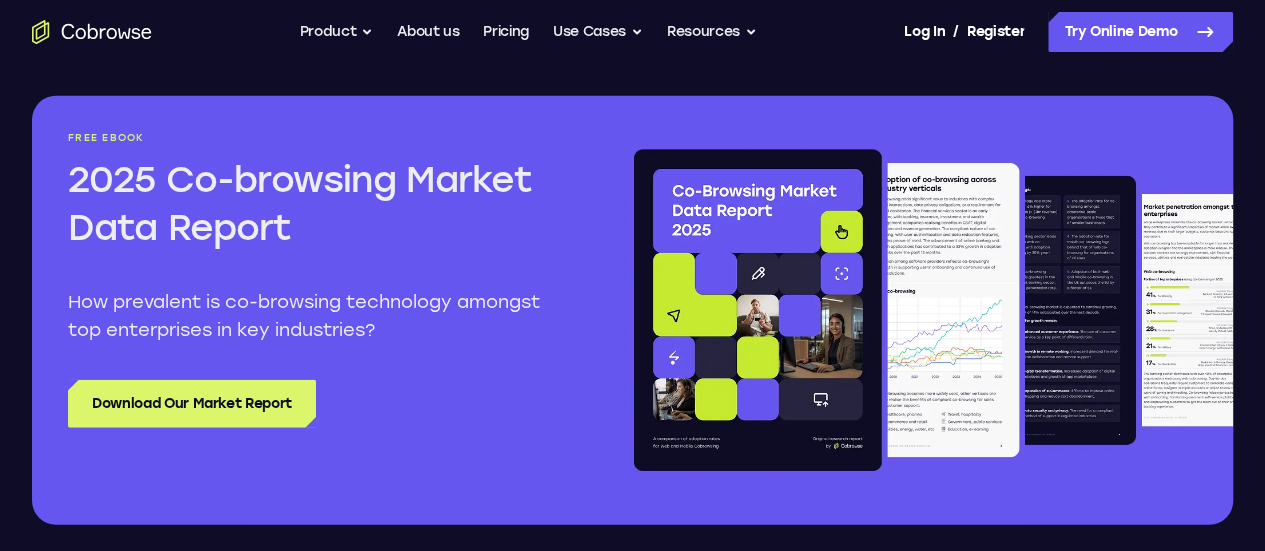 click on "Free ebook   2025 Co-browsing Market Data Report     How prevalent is co-browsing technology amongst top enterprises in key industries?" at bounding box center [312, 238] 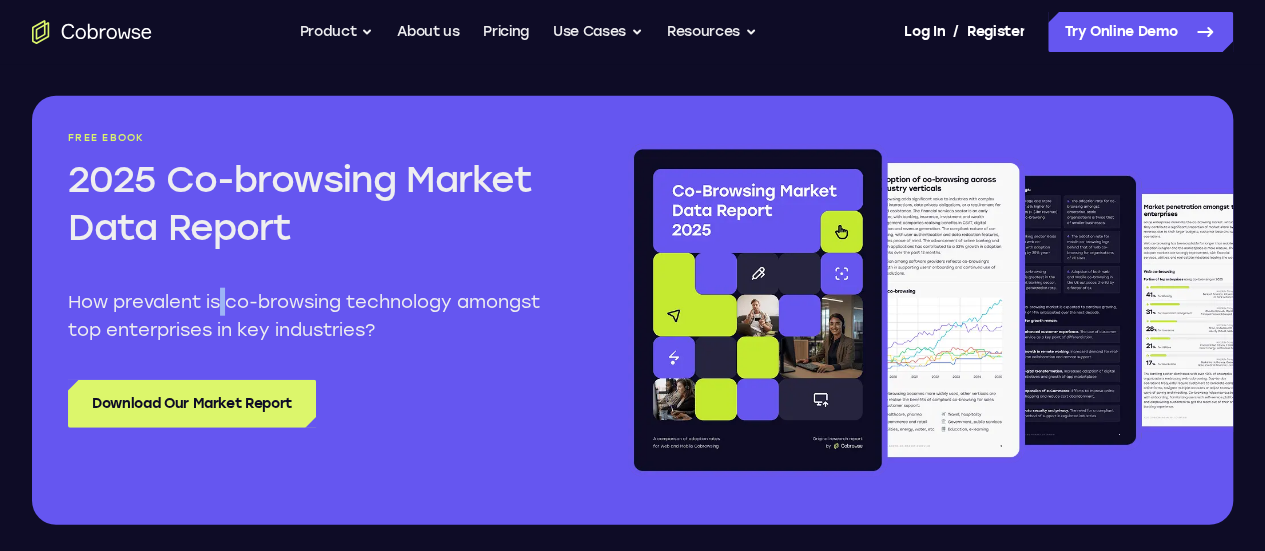 click on "Free ebook   2025 Co-browsing Market Data Report     How prevalent is co-browsing technology amongst top enterprises in key industries?" at bounding box center [312, 238] 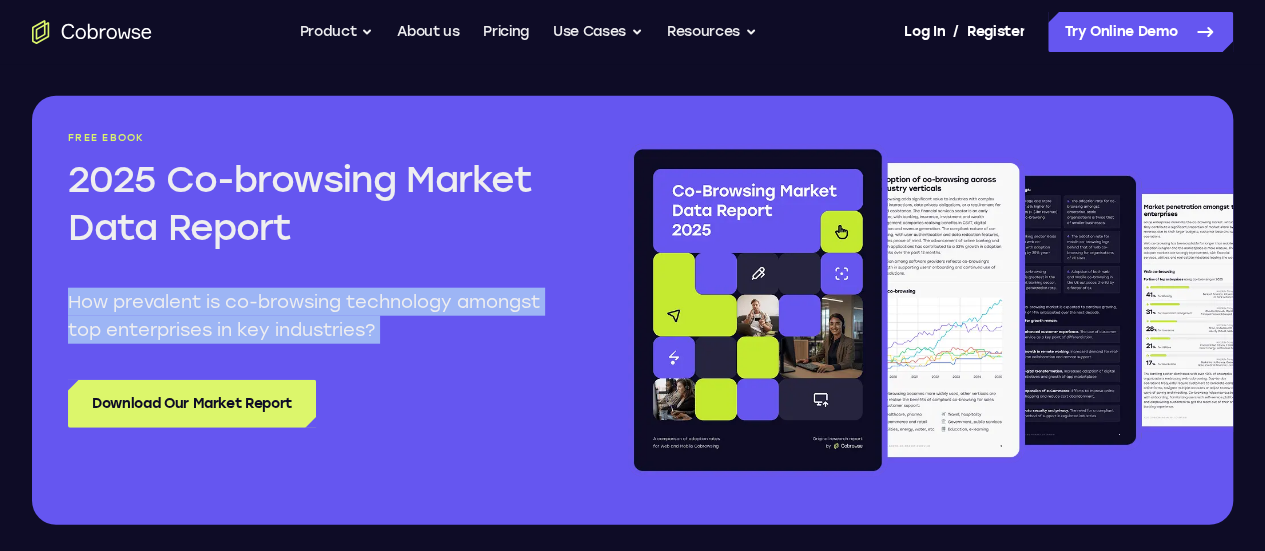 click on "Free ebook   2025 Co-browsing Market Data Report     How prevalent is co-browsing technology amongst top enterprises in key industries?" at bounding box center (312, 238) 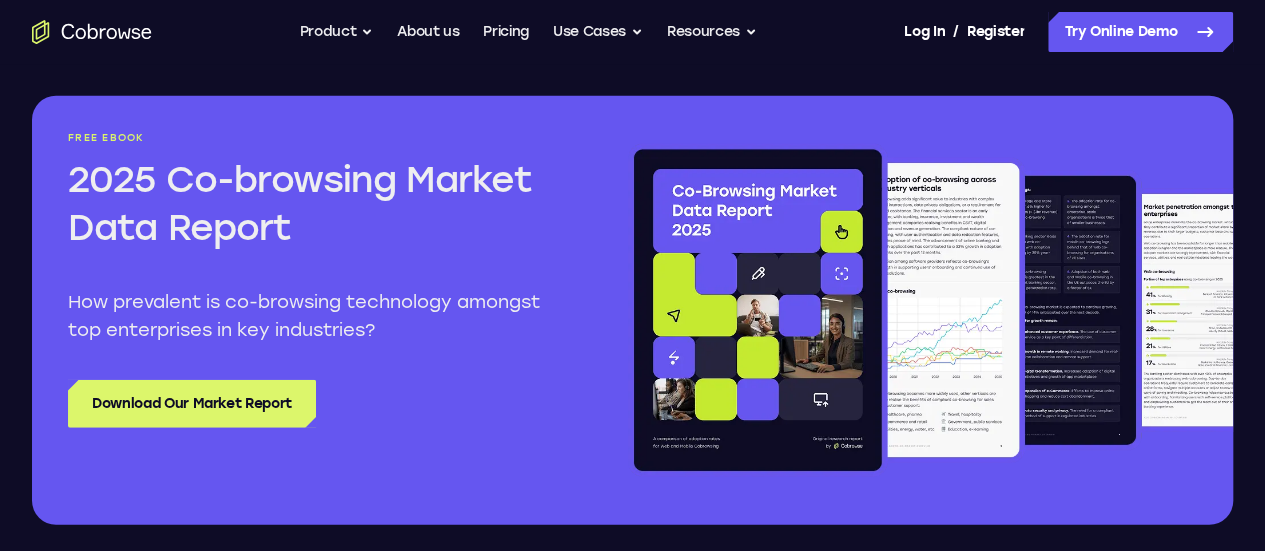 click on "2025 Co-browsing Market Data Report" at bounding box center [312, 204] 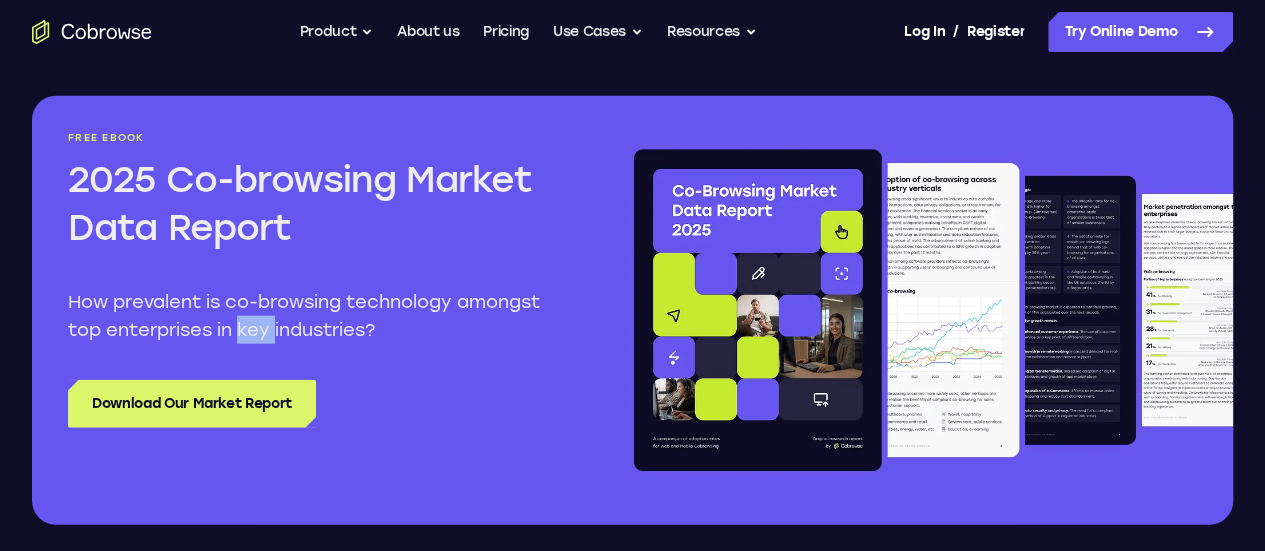 click on "How prevalent is co-browsing technology amongst top enterprises in key industries?" at bounding box center (312, 316) 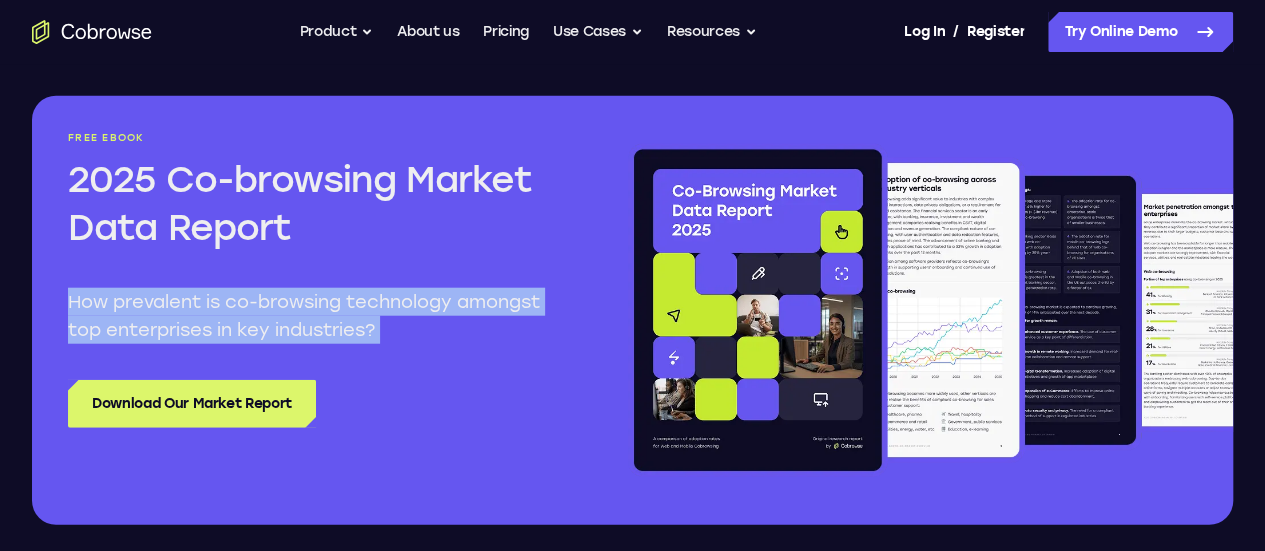 click on "How prevalent is co-browsing technology amongst top enterprises in key industries?" at bounding box center (312, 316) 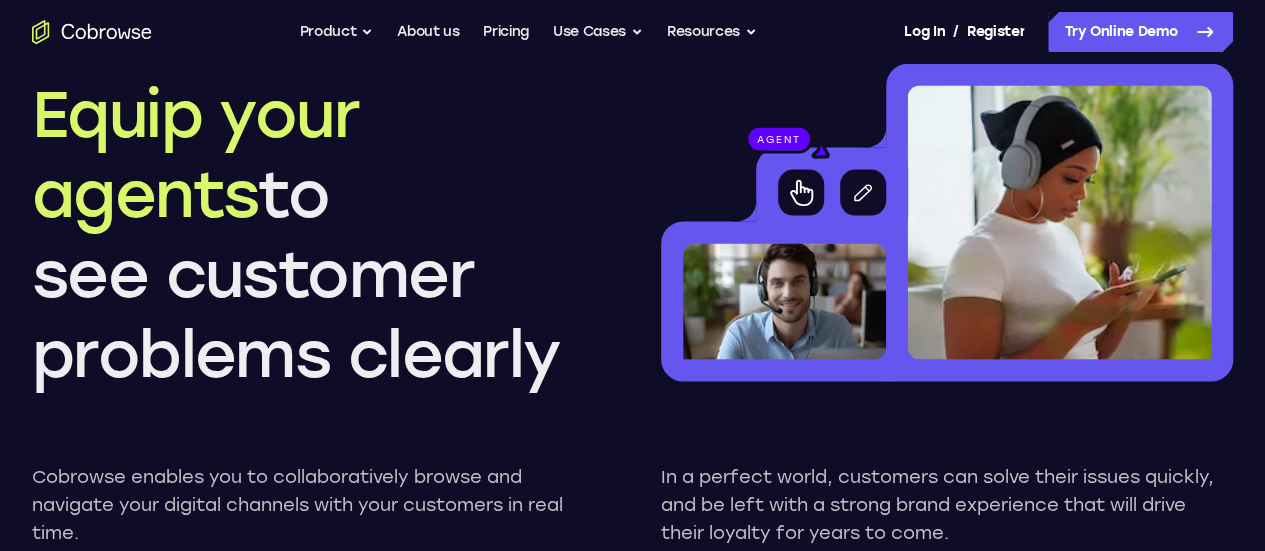 scroll, scrollTop: 1695, scrollLeft: 0, axis: vertical 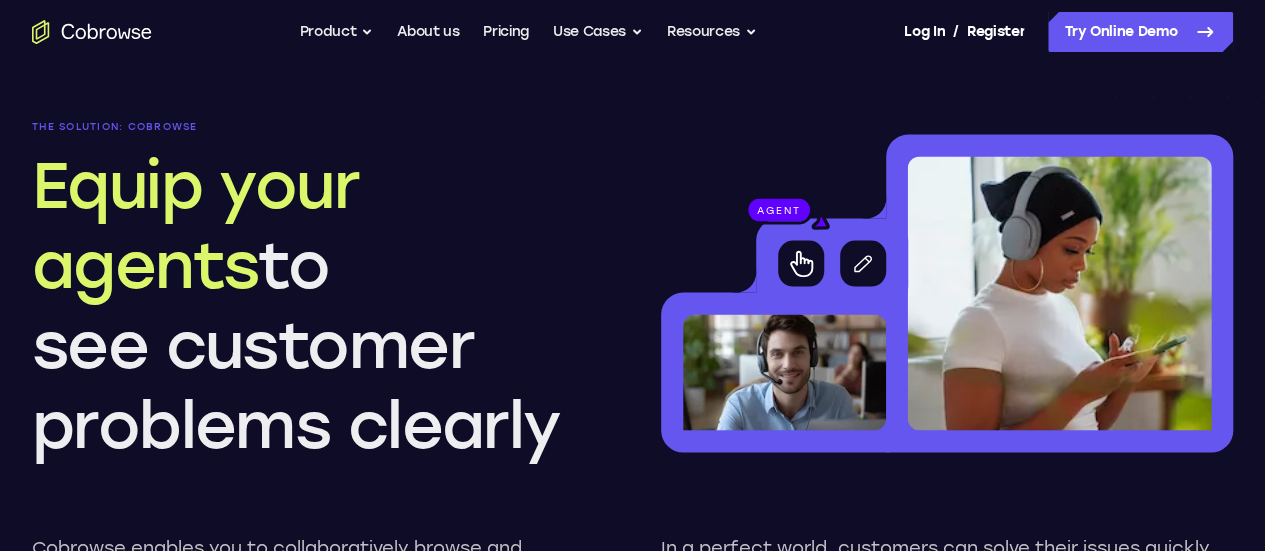 click on "Equip your agents" at bounding box center [195, 224] 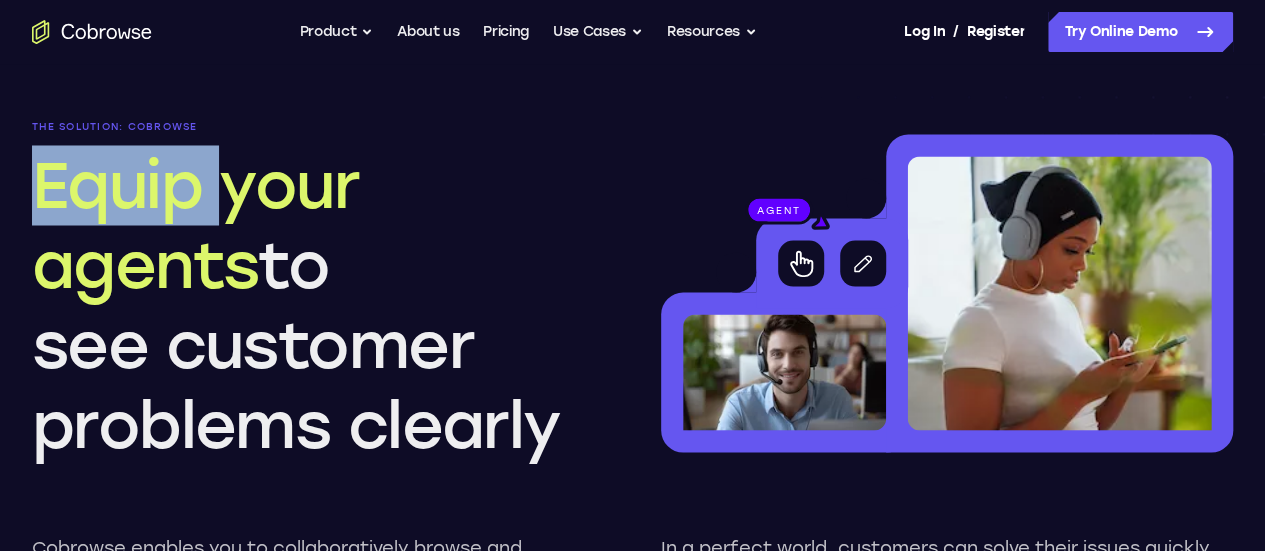 click on "Equip your agents" at bounding box center [195, 224] 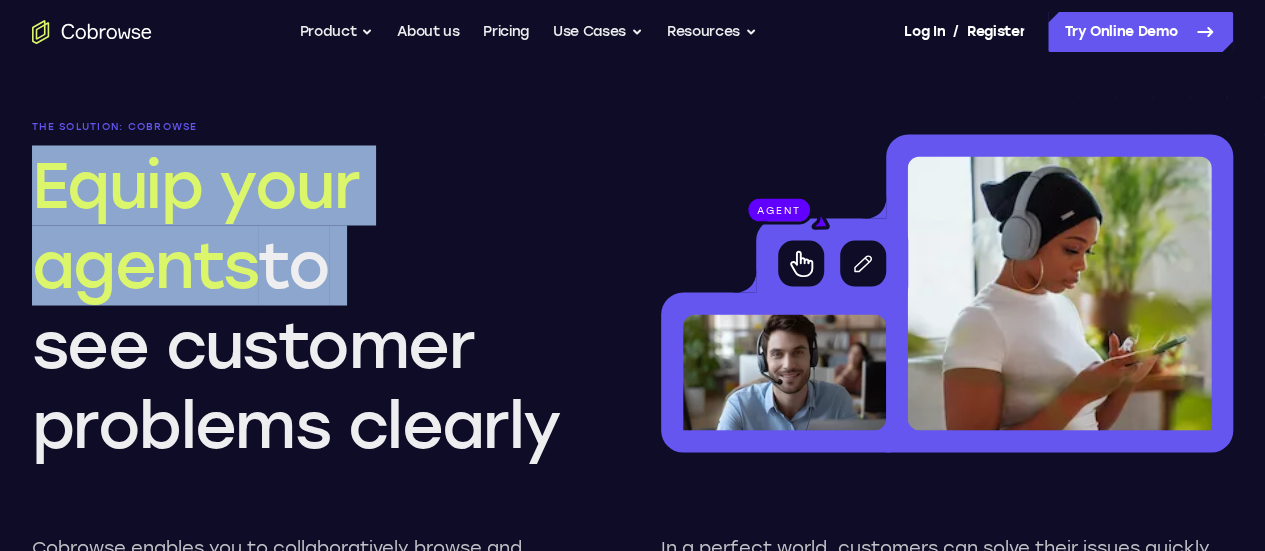 click on "Equip your agents" at bounding box center [195, 224] 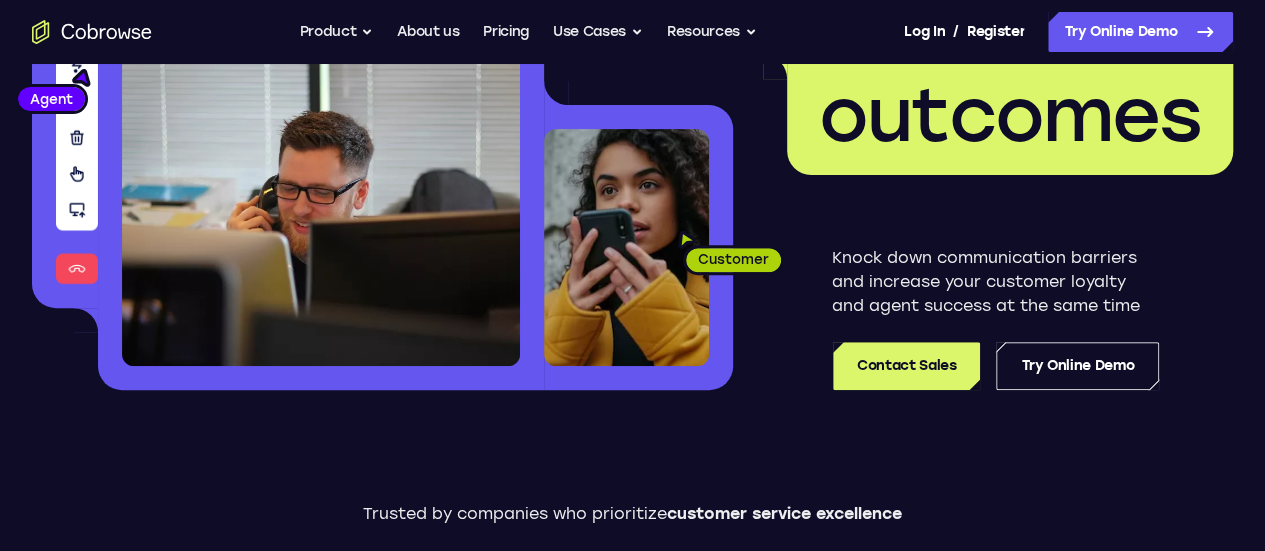 scroll, scrollTop: 0, scrollLeft: 0, axis: both 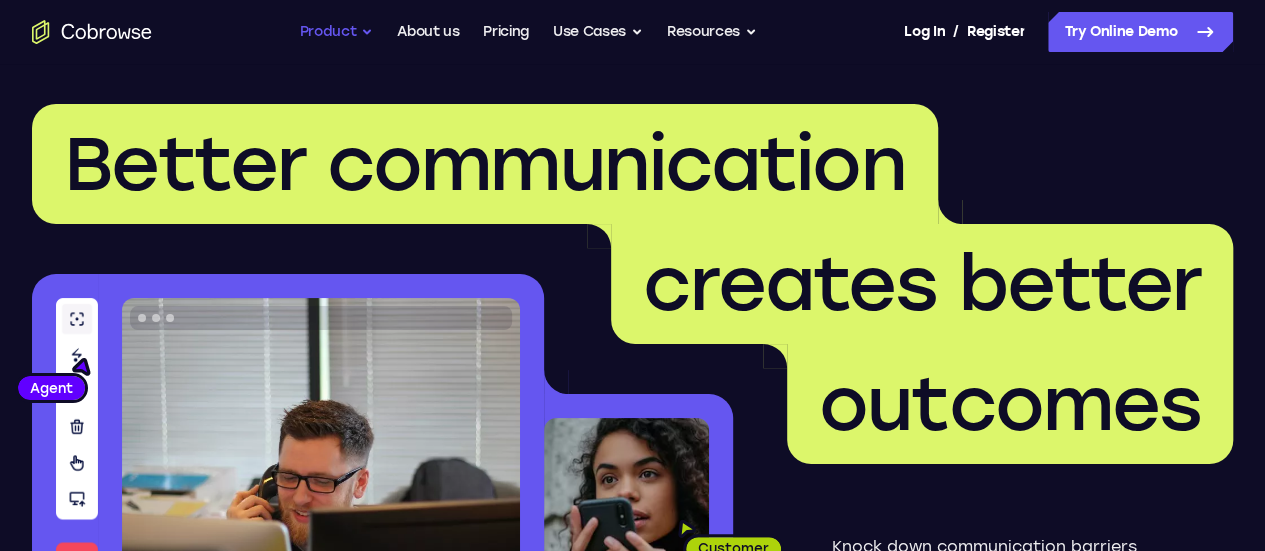 click on "Product" at bounding box center [337, 32] 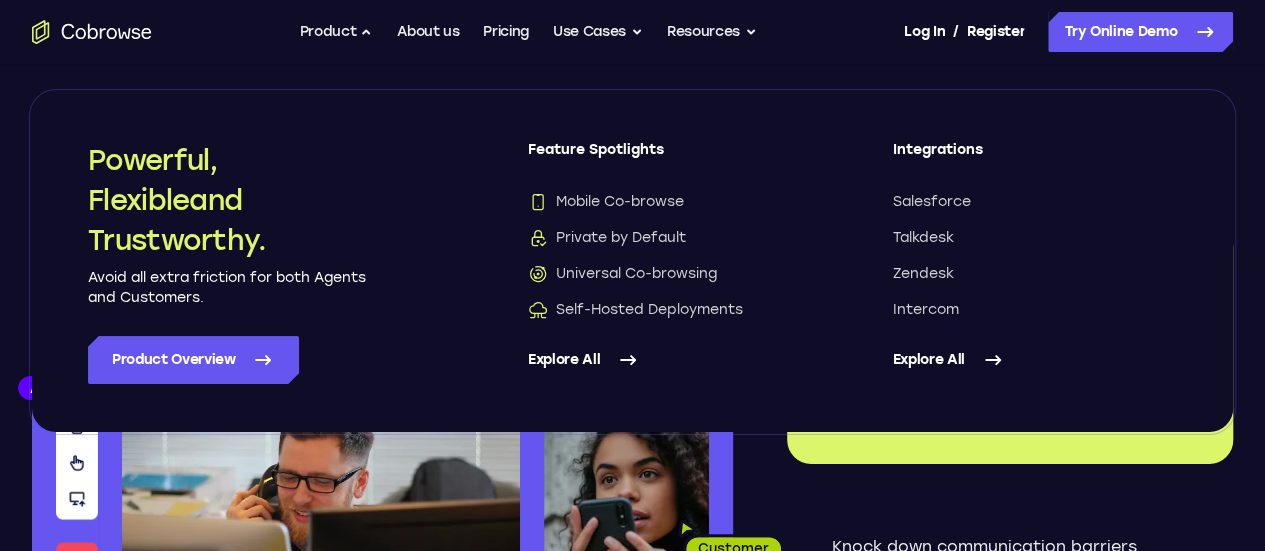 click on "Knock down communication barriers and increase your customer loyalty and agent success at the same time        Contact Sales             Try Online Demo" at bounding box center (983, 571) 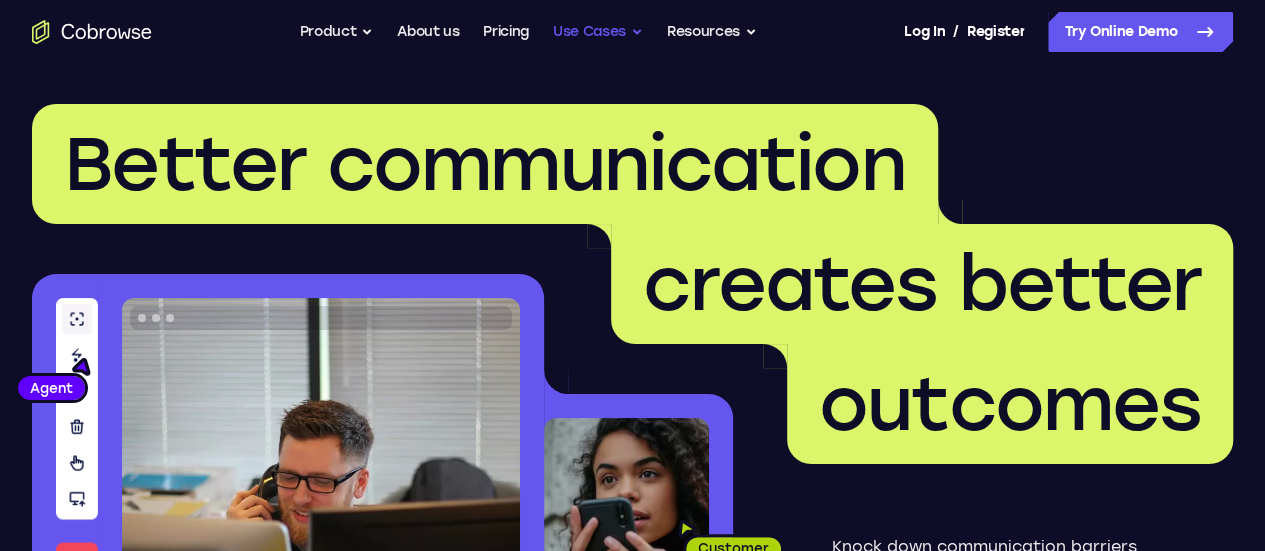 click on "Use Cases" at bounding box center (598, 32) 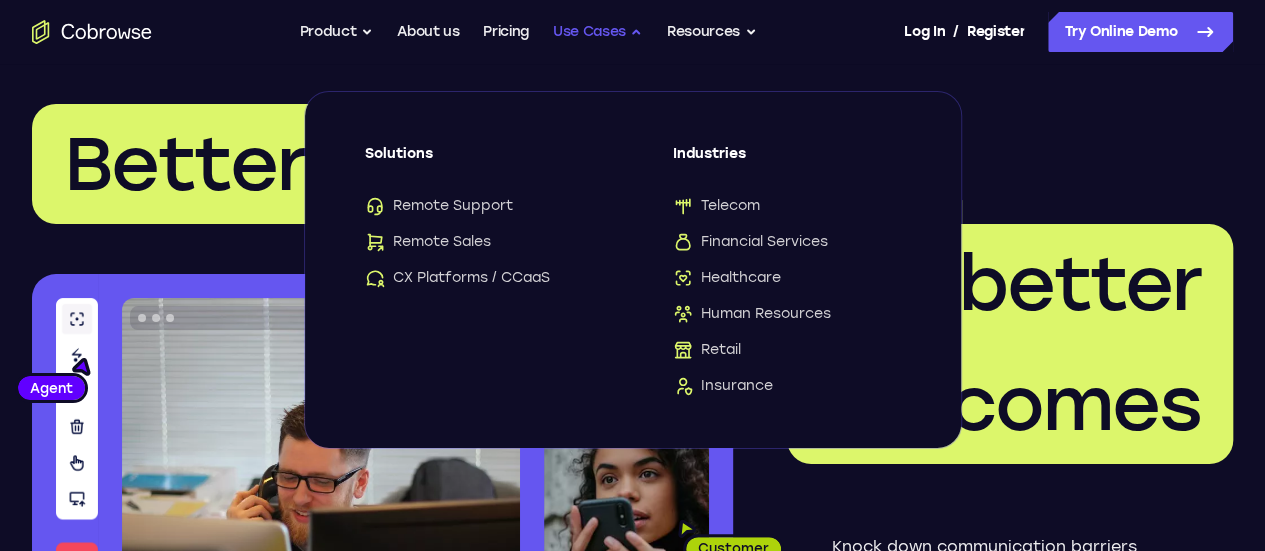 click on "Use Cases" at bounding box center [598, 32] 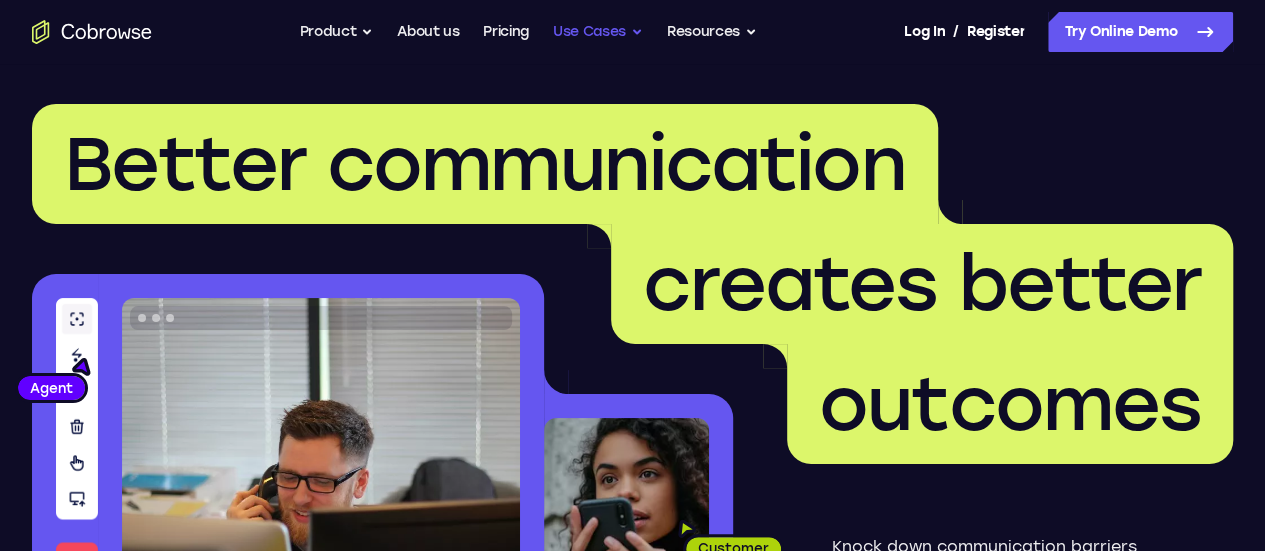 click on "Use Cases" at bounding box center [598, 32] 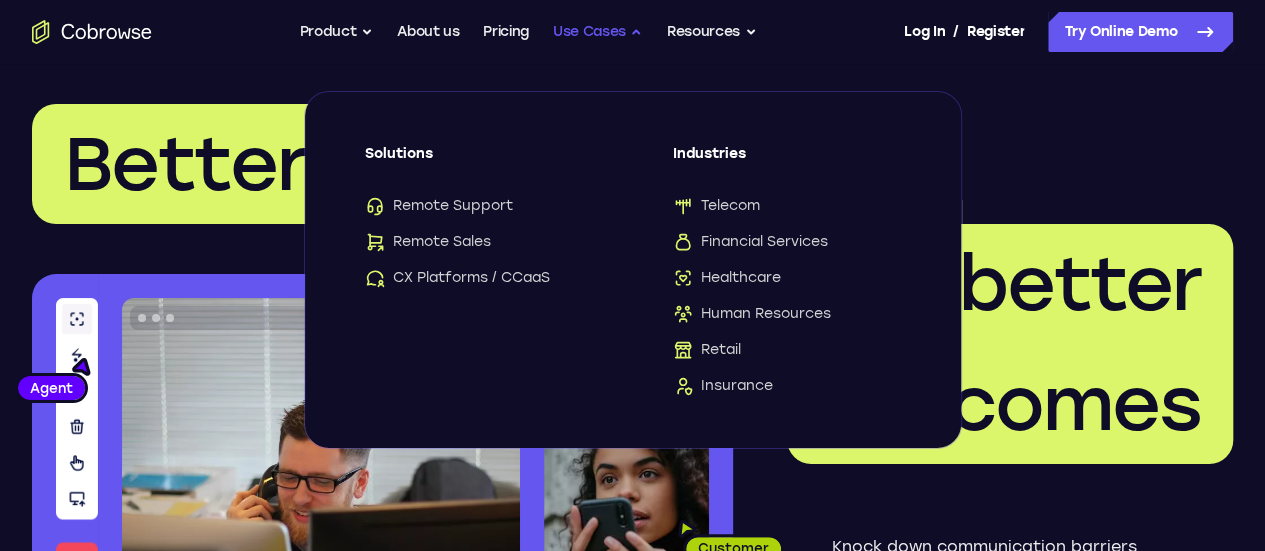click on "Use Cases" at bounding box center (598, 32) 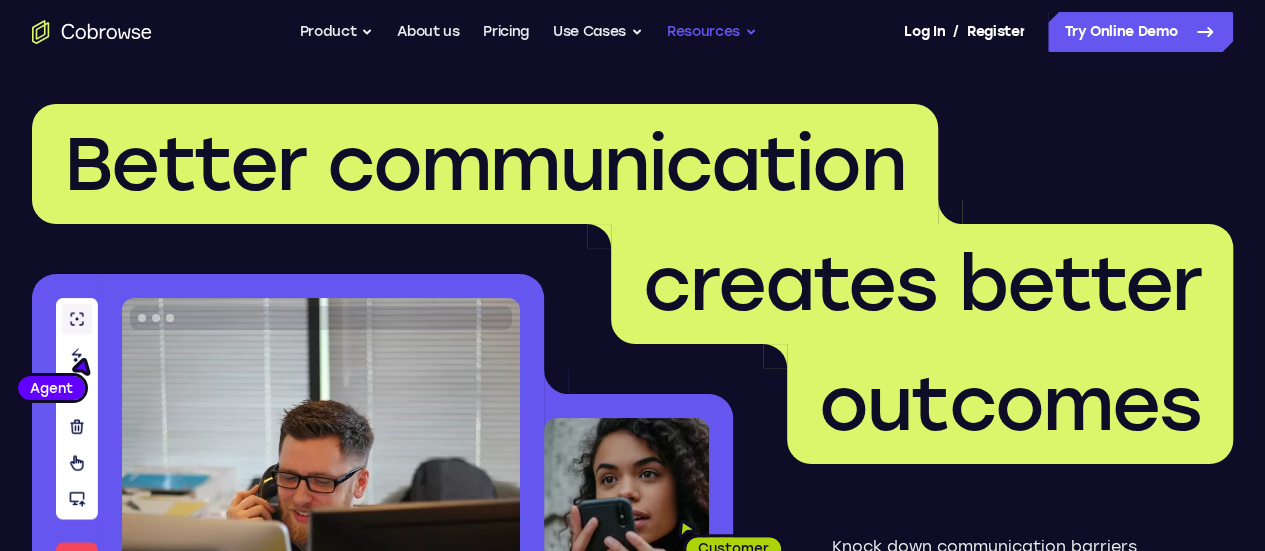 click on "Resources" at bounding box center (712, 32) 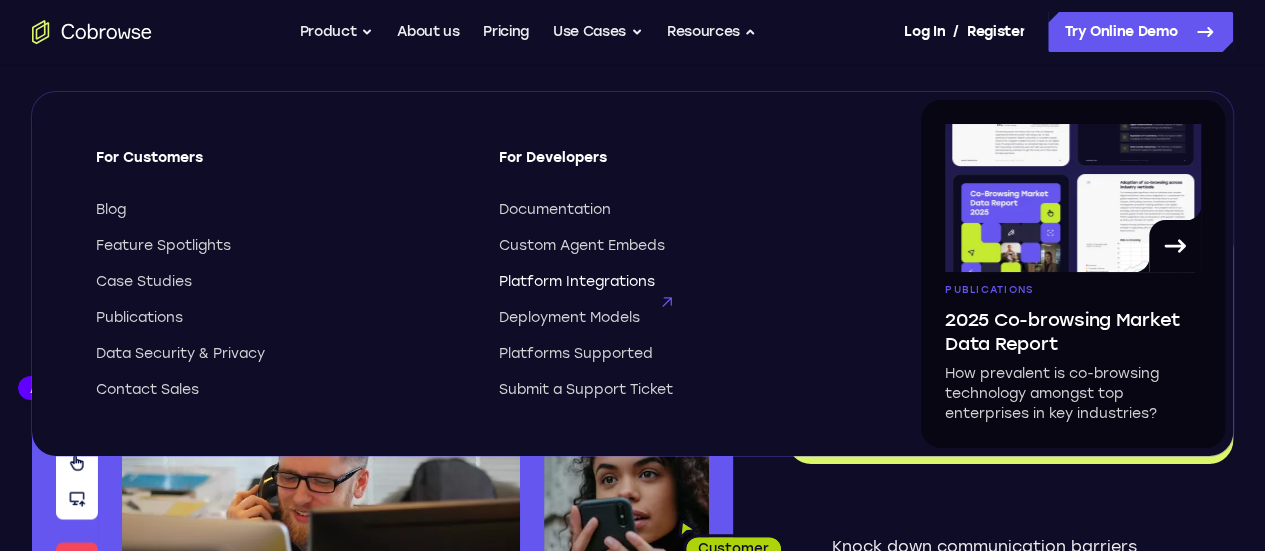 scroll, scrollTop: 0, scrollLeft: 0, axis: both 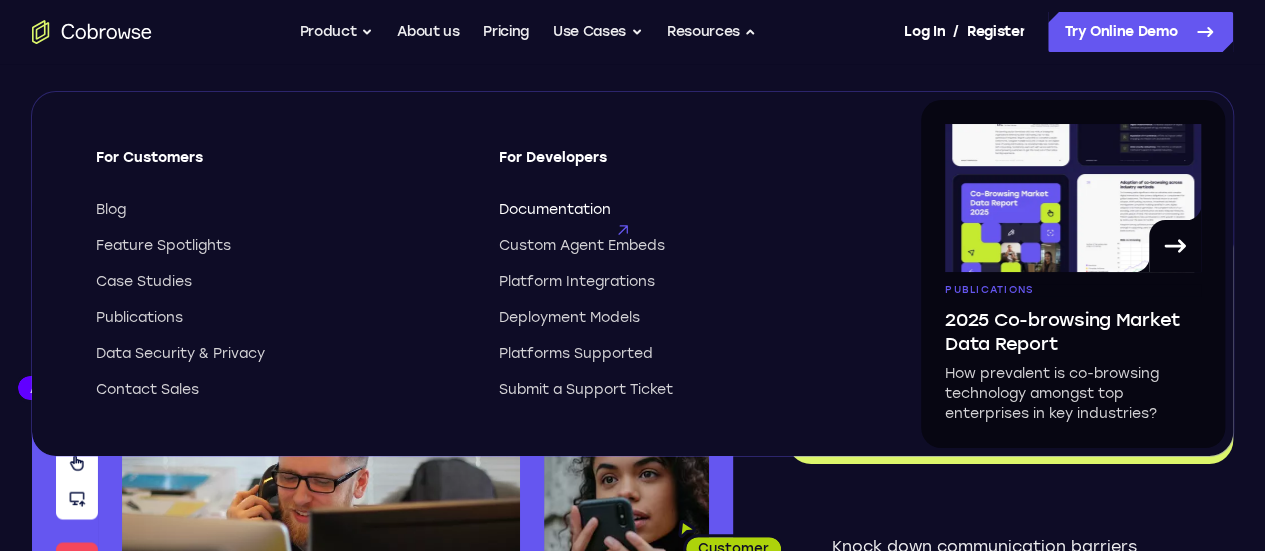 type 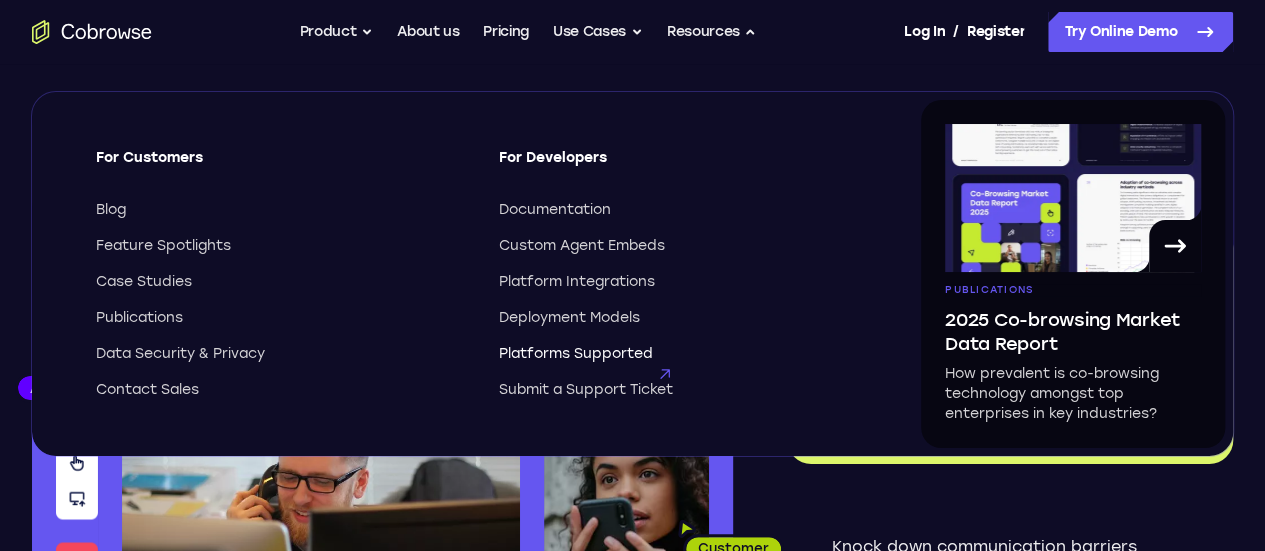 click on "Platforms Supported" at bounding box center (576, 354) 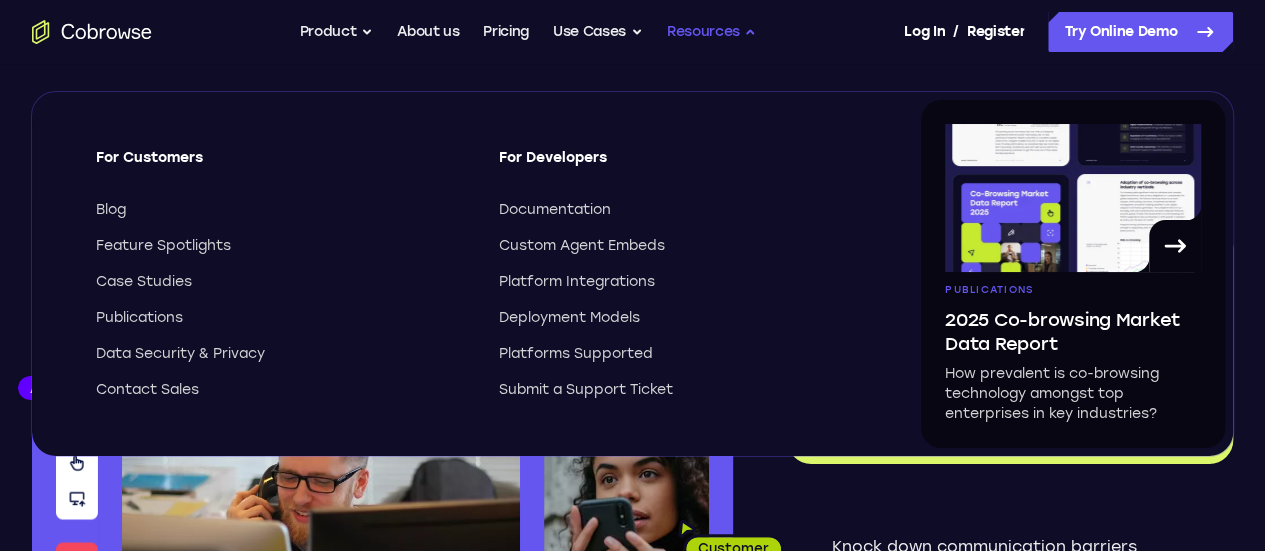 click on "Resources" at bounding box center [712, 32] 